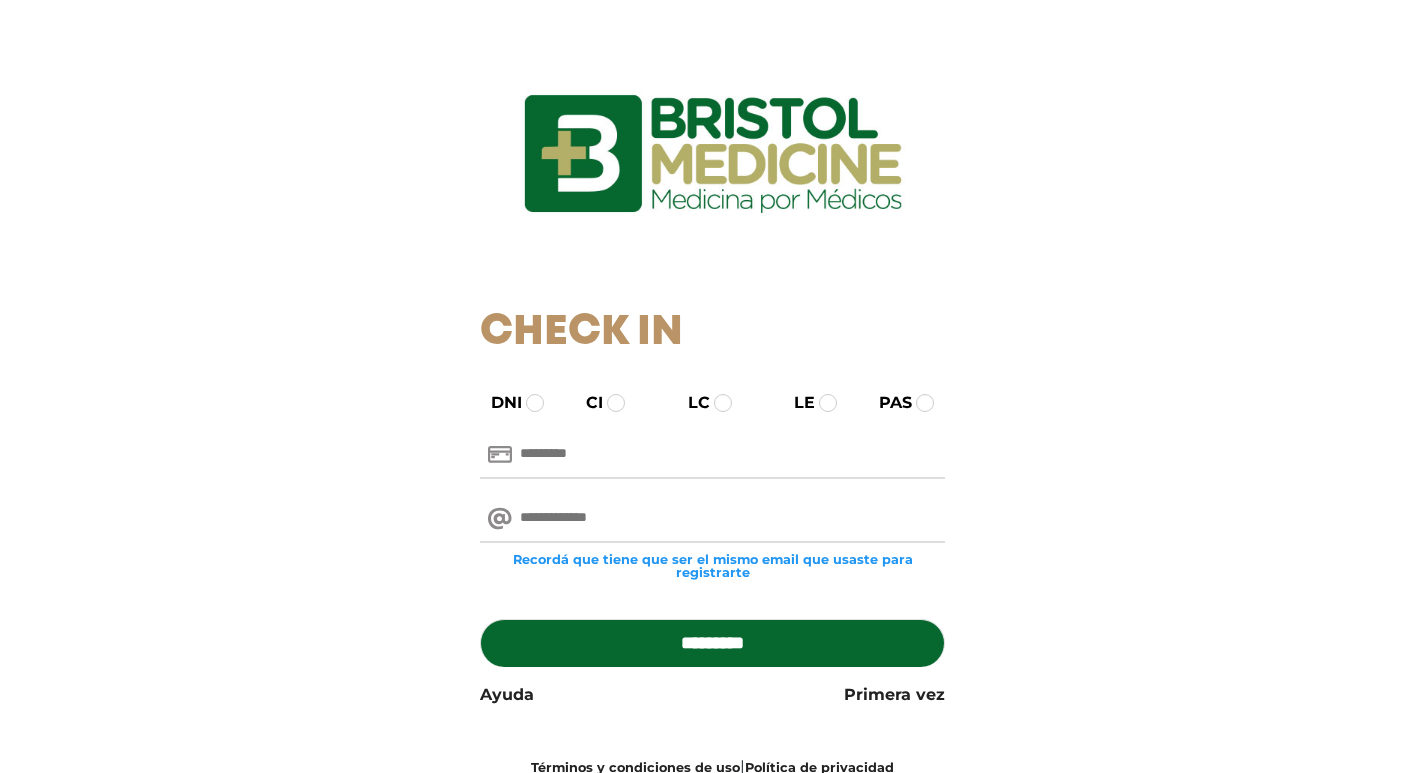 scroll, scrollTop: 0, scrollLeft: 0, axis: both 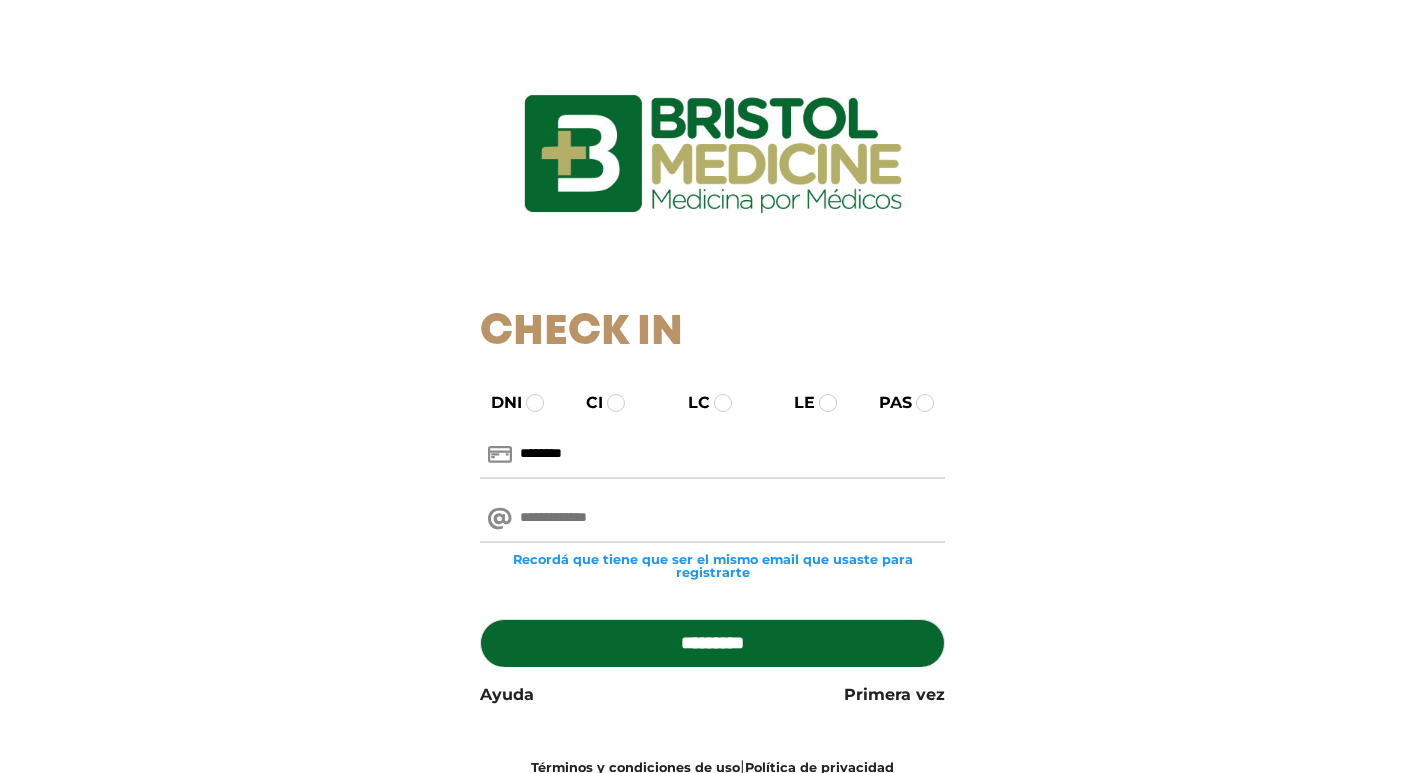 type on "********" 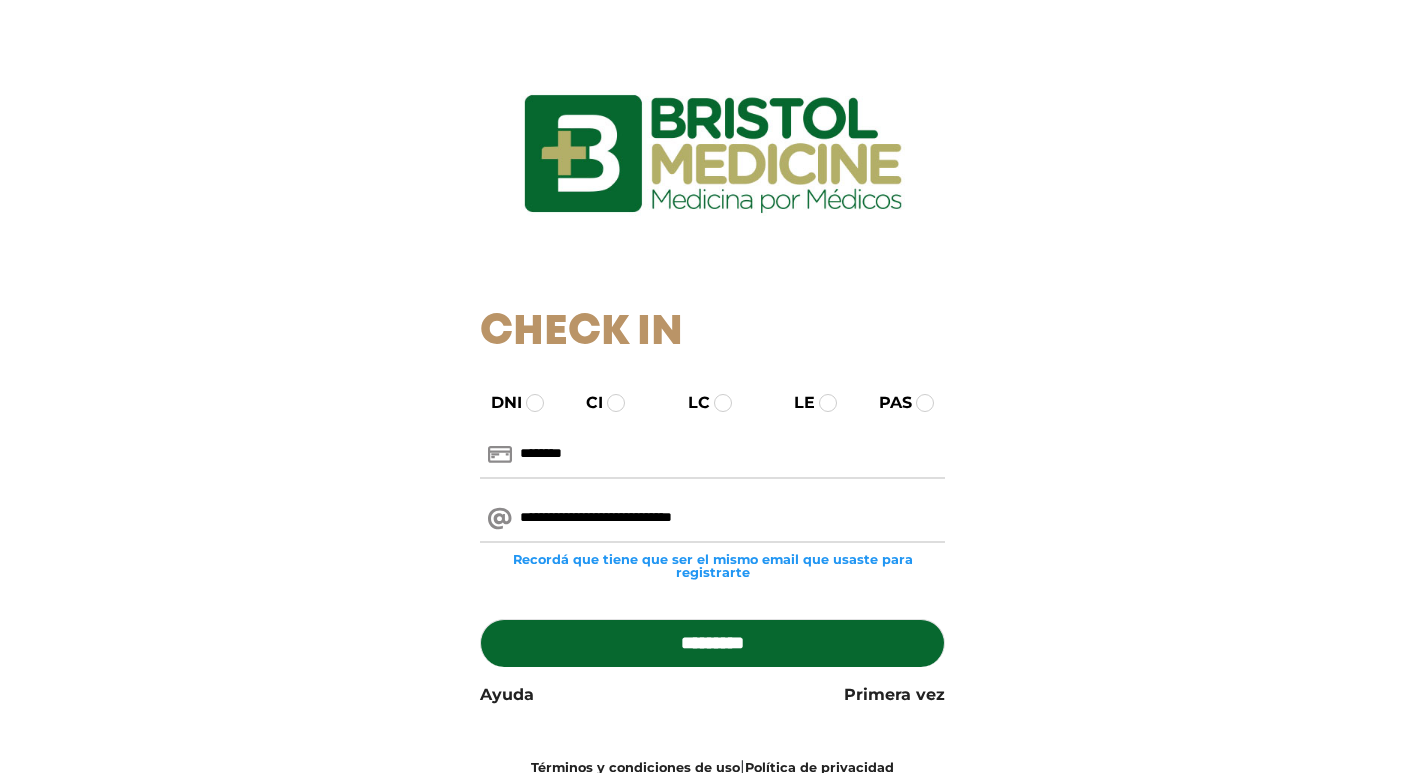 click on "*********" at bounding box center (712, 643) 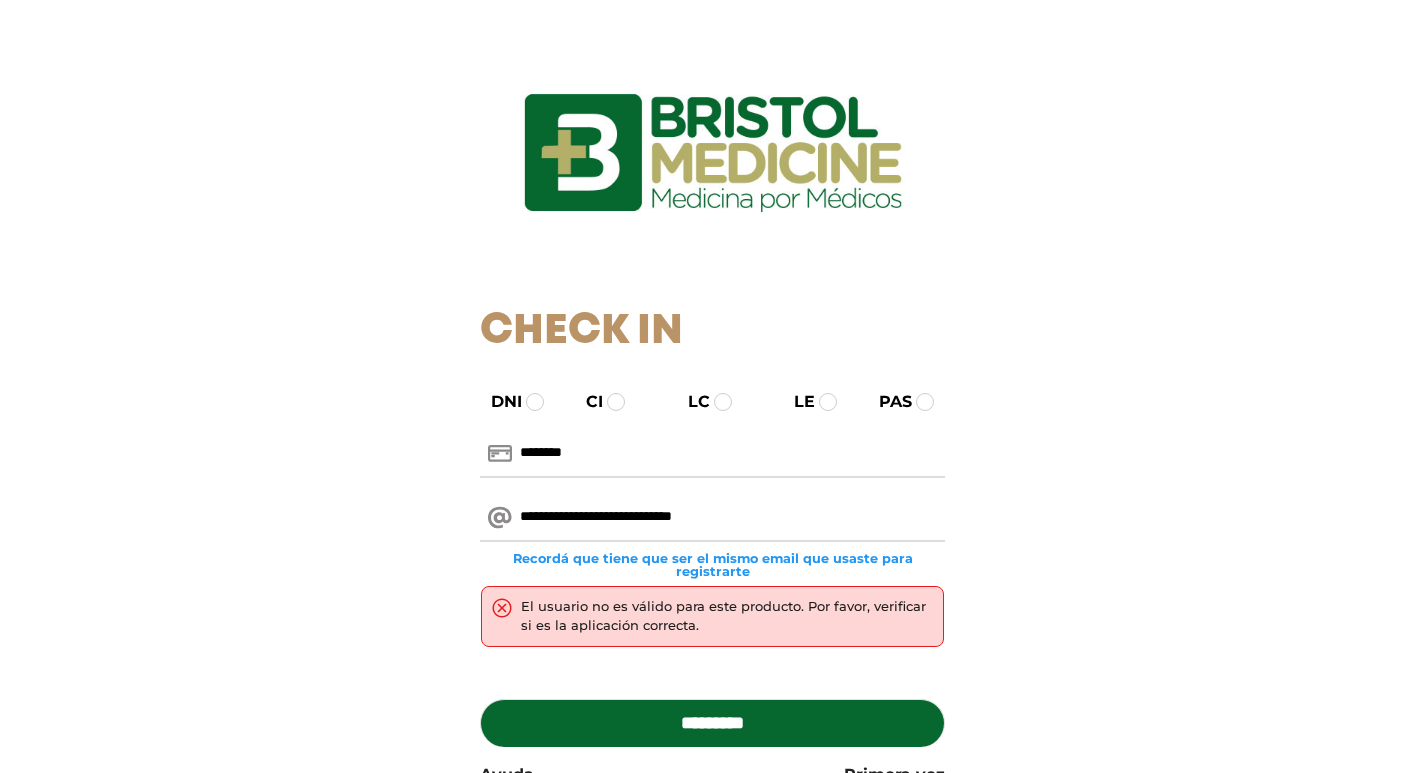 scroll, scrollTop: 0, scrollLeft: 0, axis: both 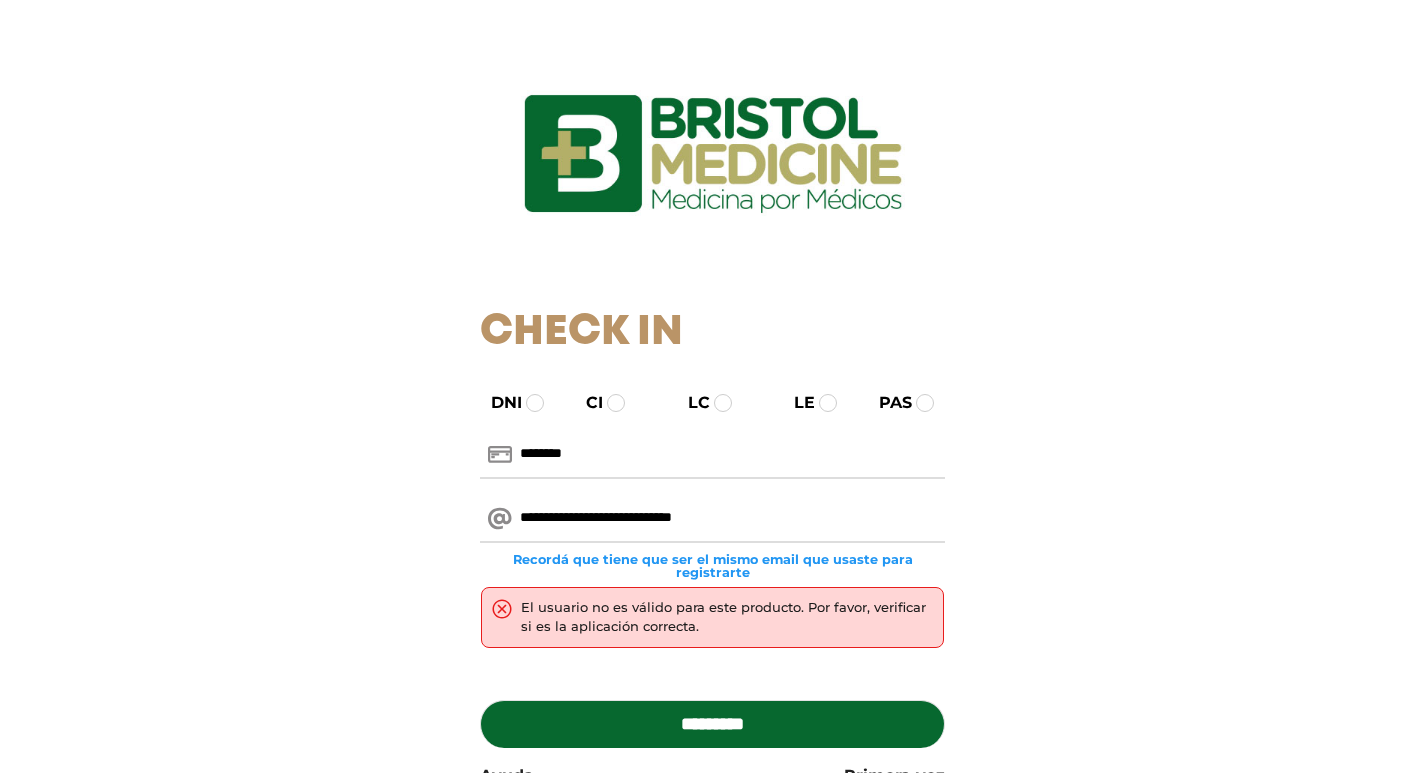 drag, startPoint x: 534, startPoint y: 447, endPoint x: 470, endPoint y: 446, distance: 64.00781 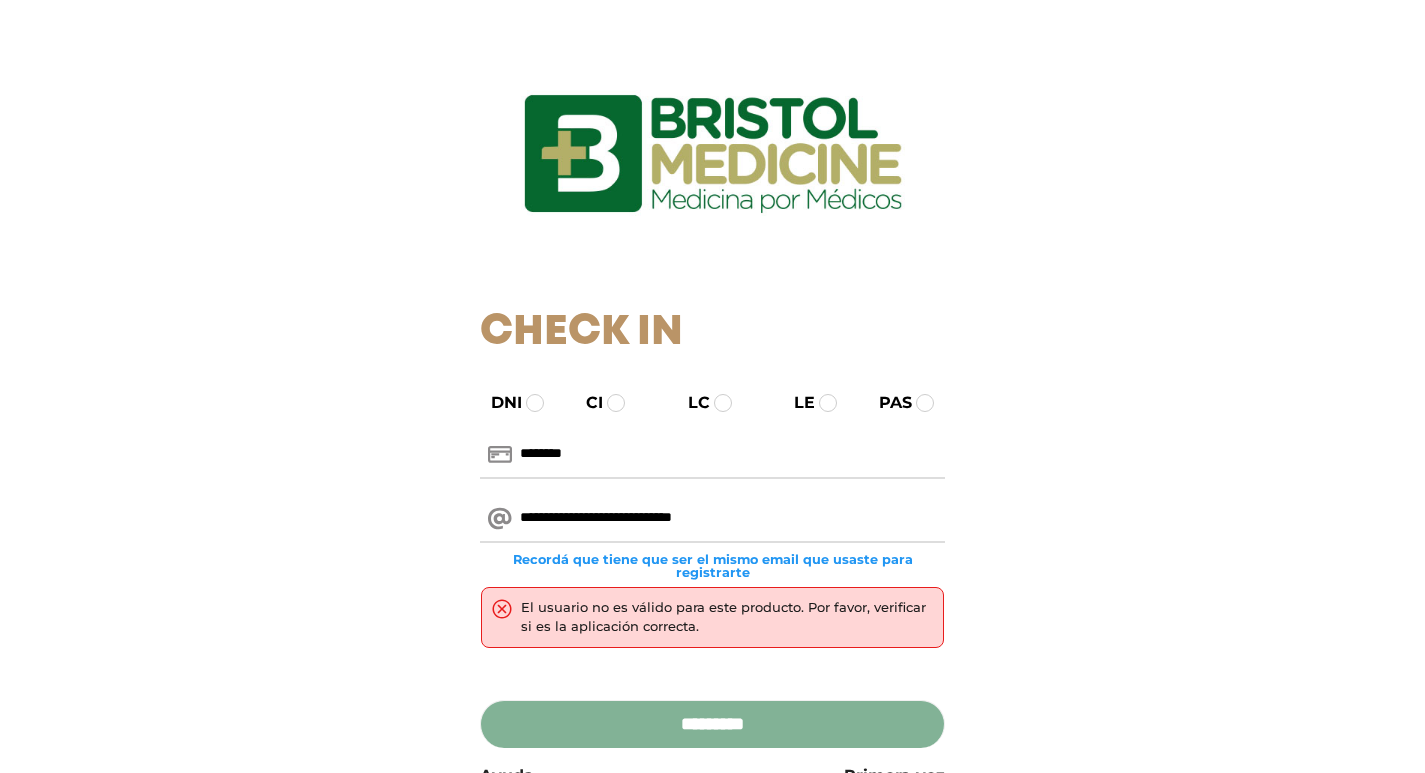 click on "*********" at bounding box center [712, 724] 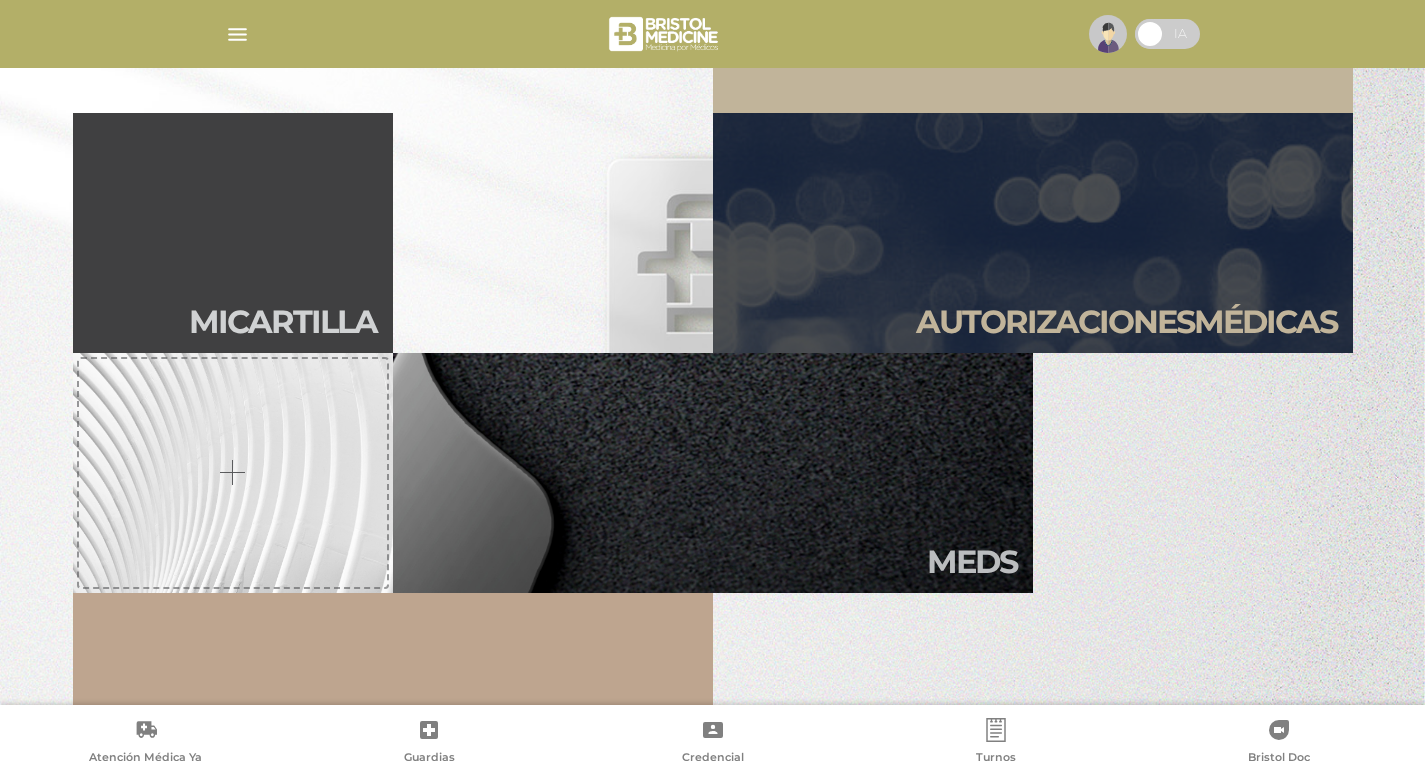 scroll, scrollTop: 600, scrollLeft: 0, axis: vertical 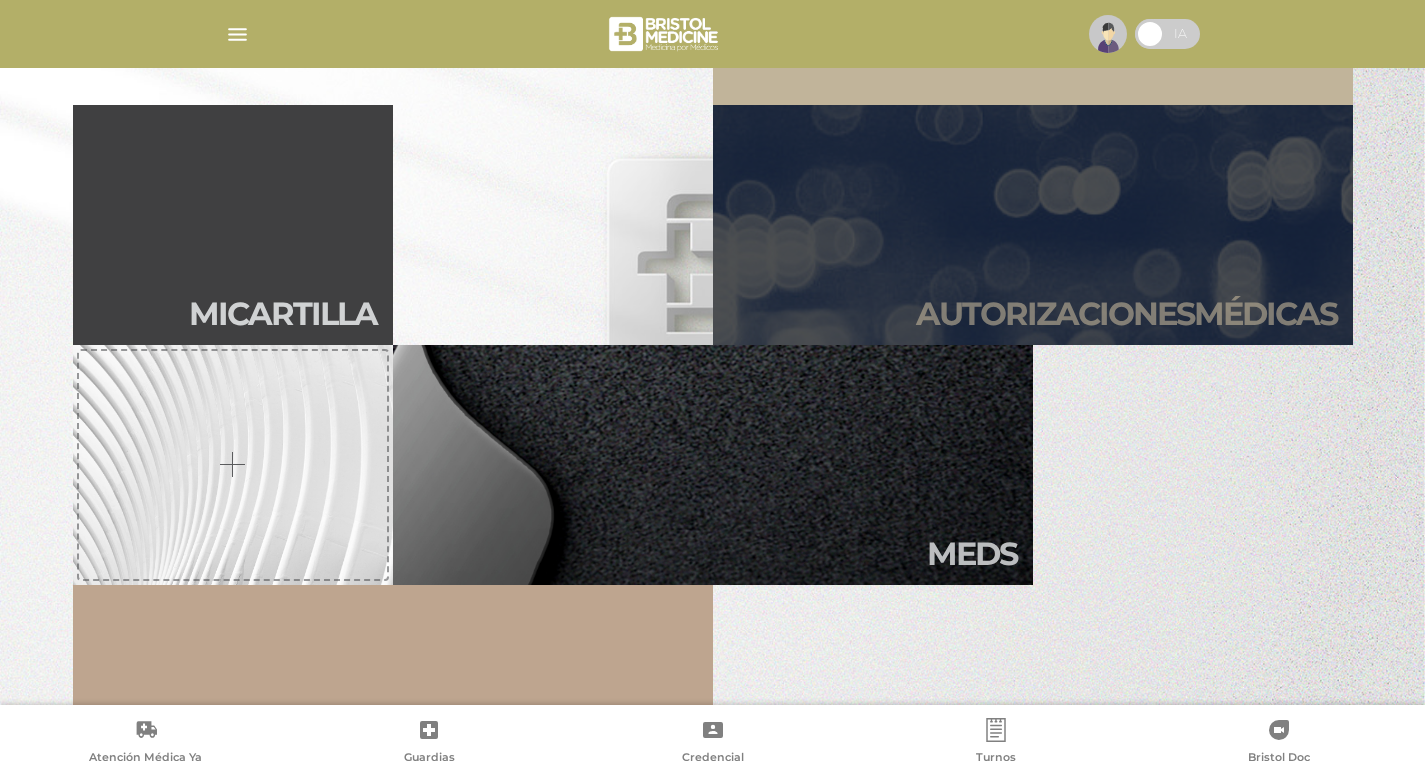 click on "Autori zaciones  médicas" at bounding box center [1033, 225] 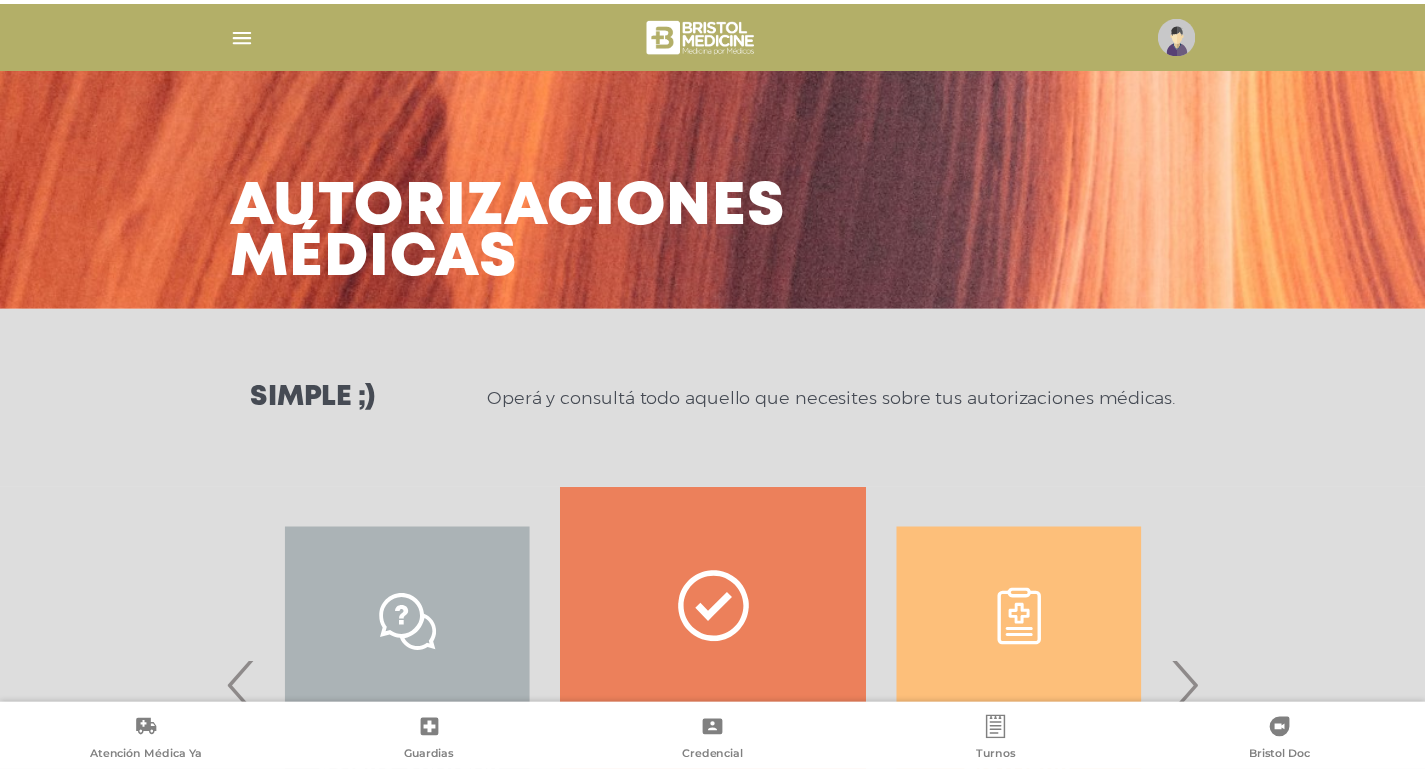 scroll, scrollTop: 0, scrollLeft: 0, axis: both 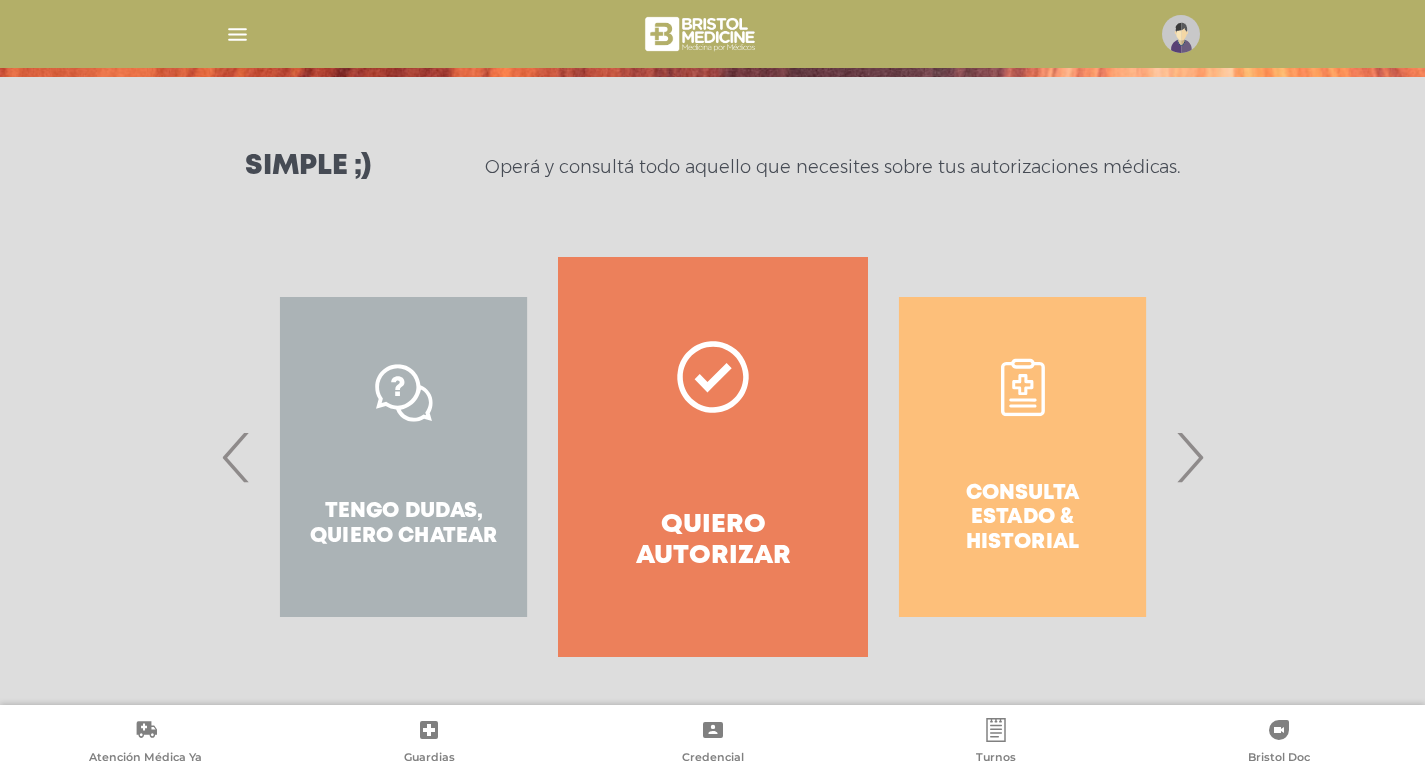 click on "Quiero autorizar" at bounding box center [712, 457] 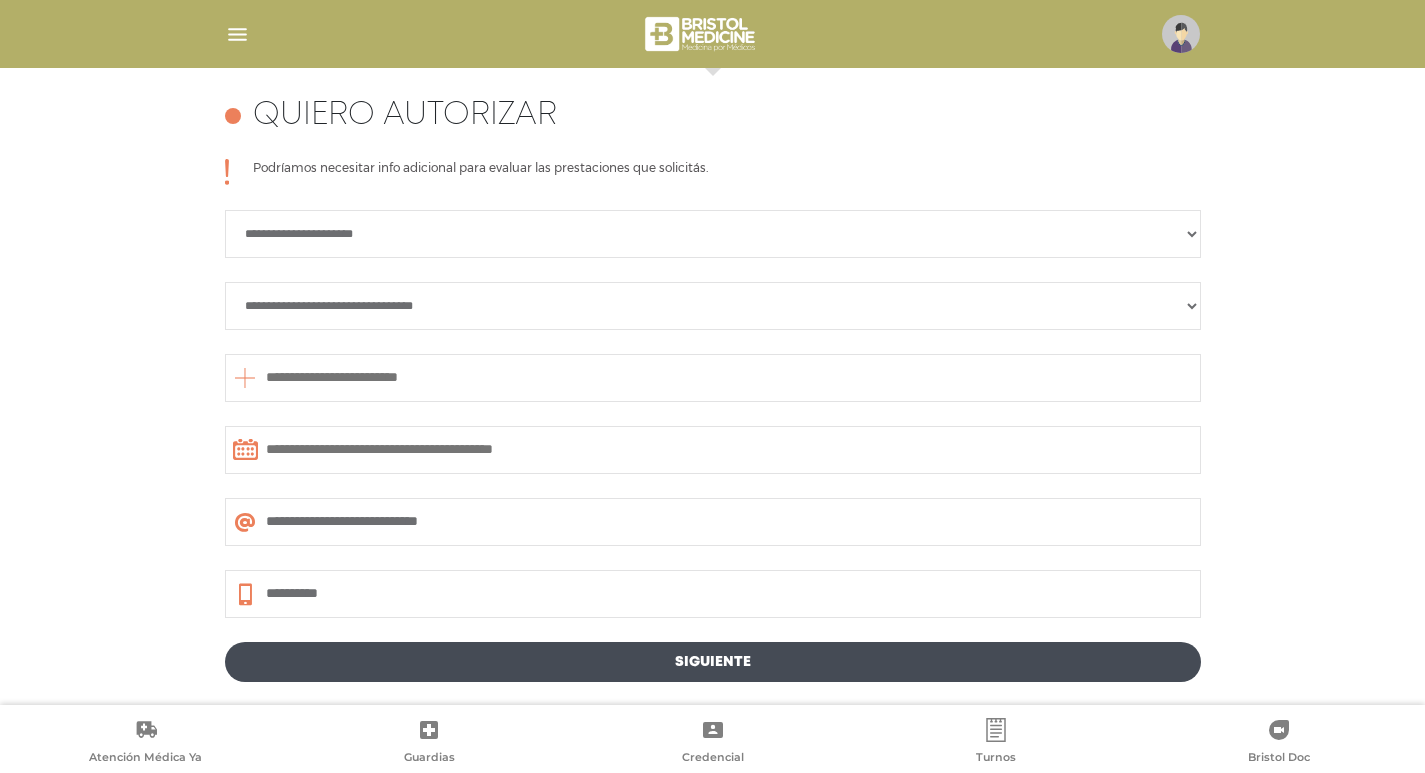 scroll, scrollTop: 888, scrollLeft: 0, axis: vertical 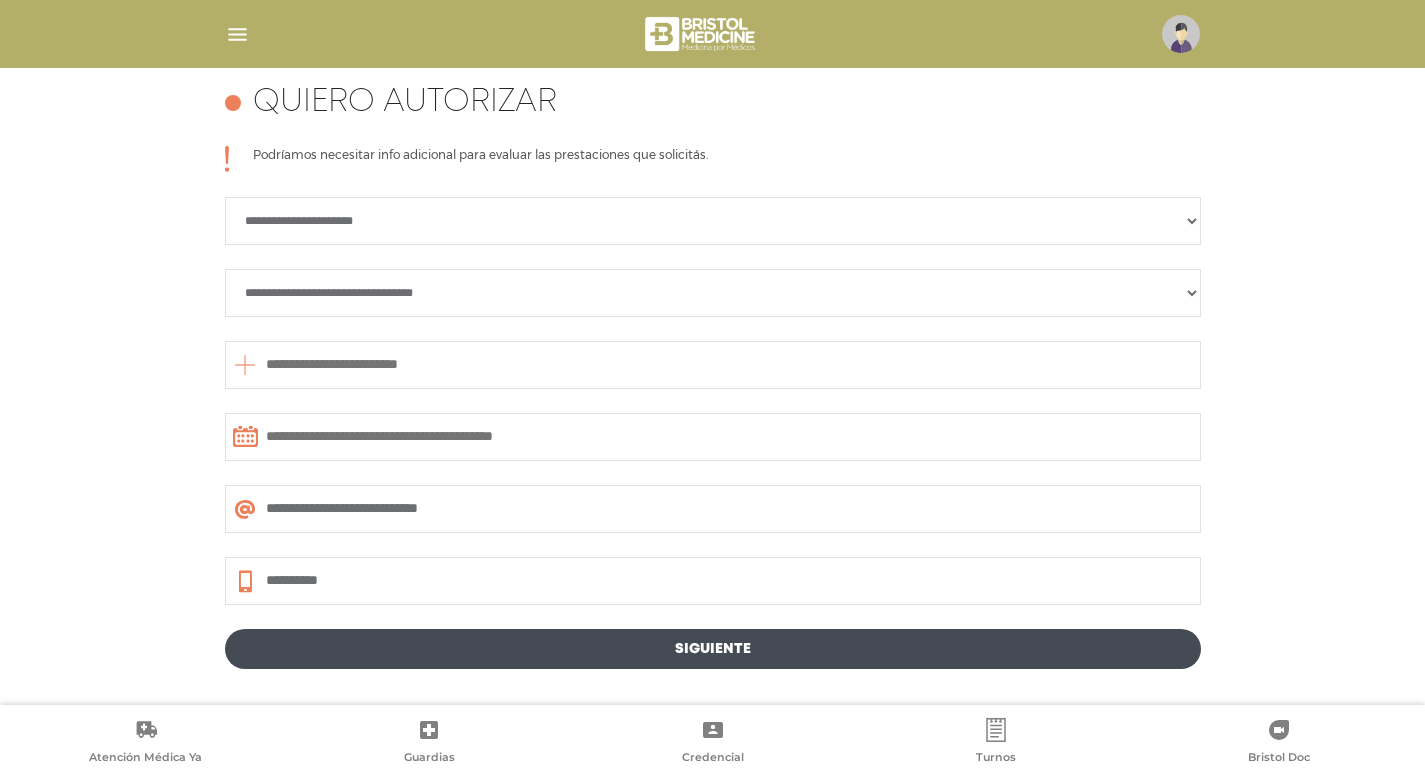 click on "**********" at bounding box center [713, 221] 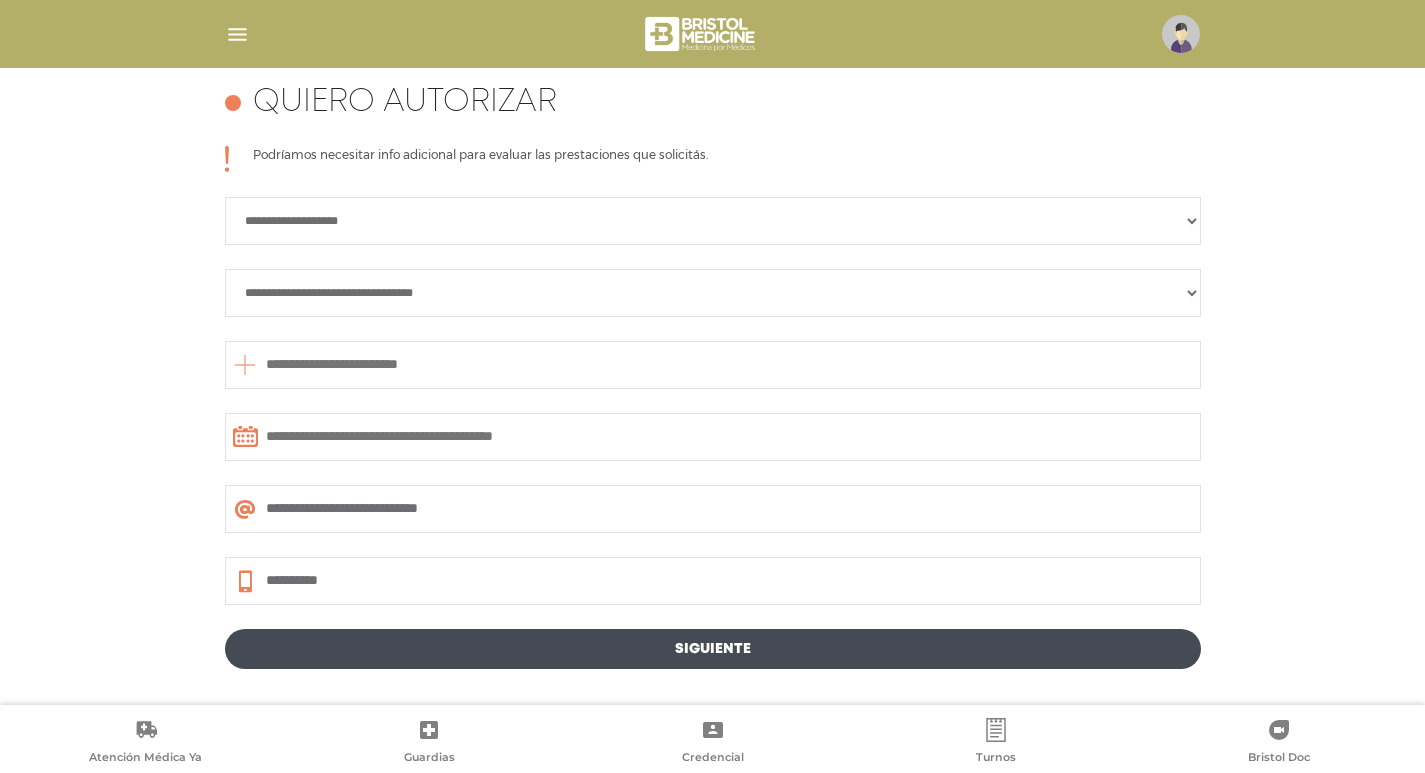 click on "**********" at bounding box center [713, 221] 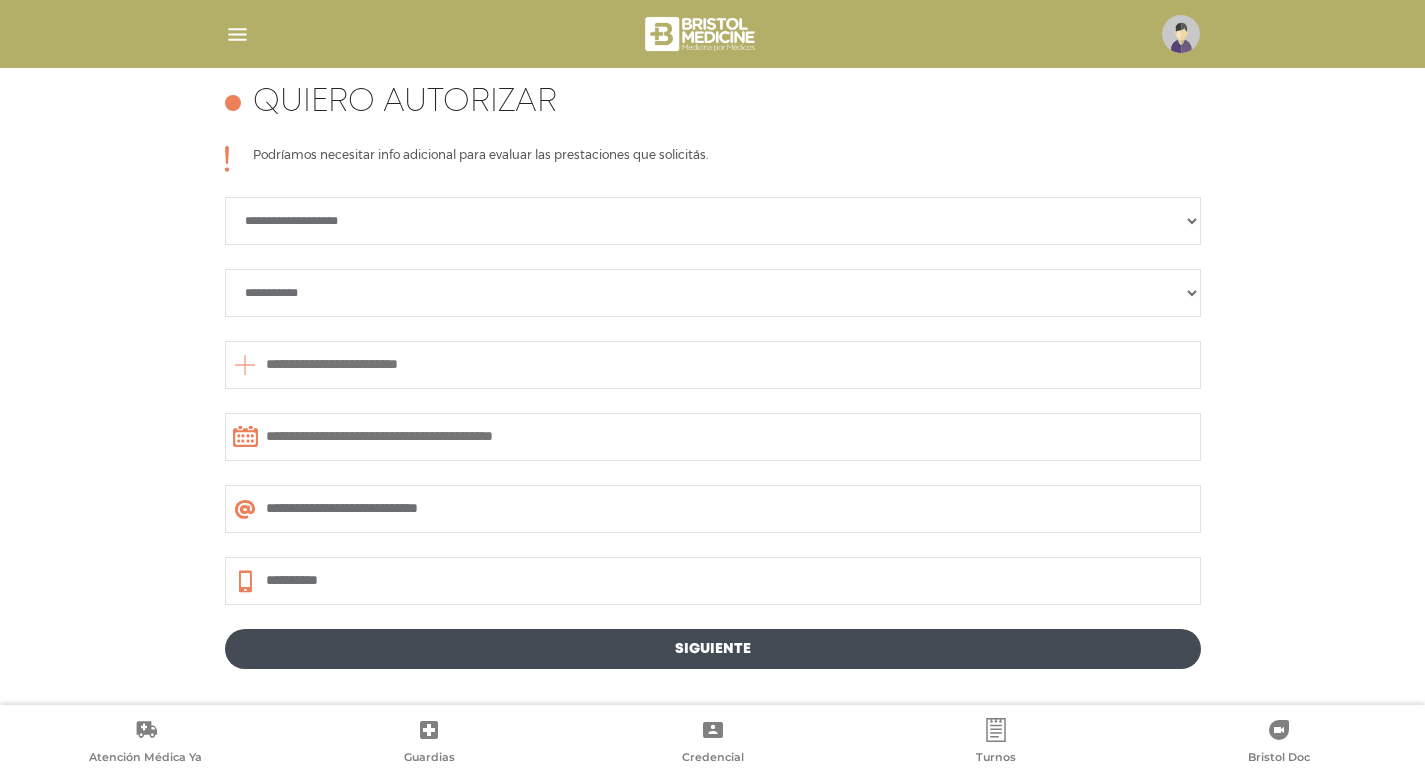 click on "**********" at bounding box center [713, 293] 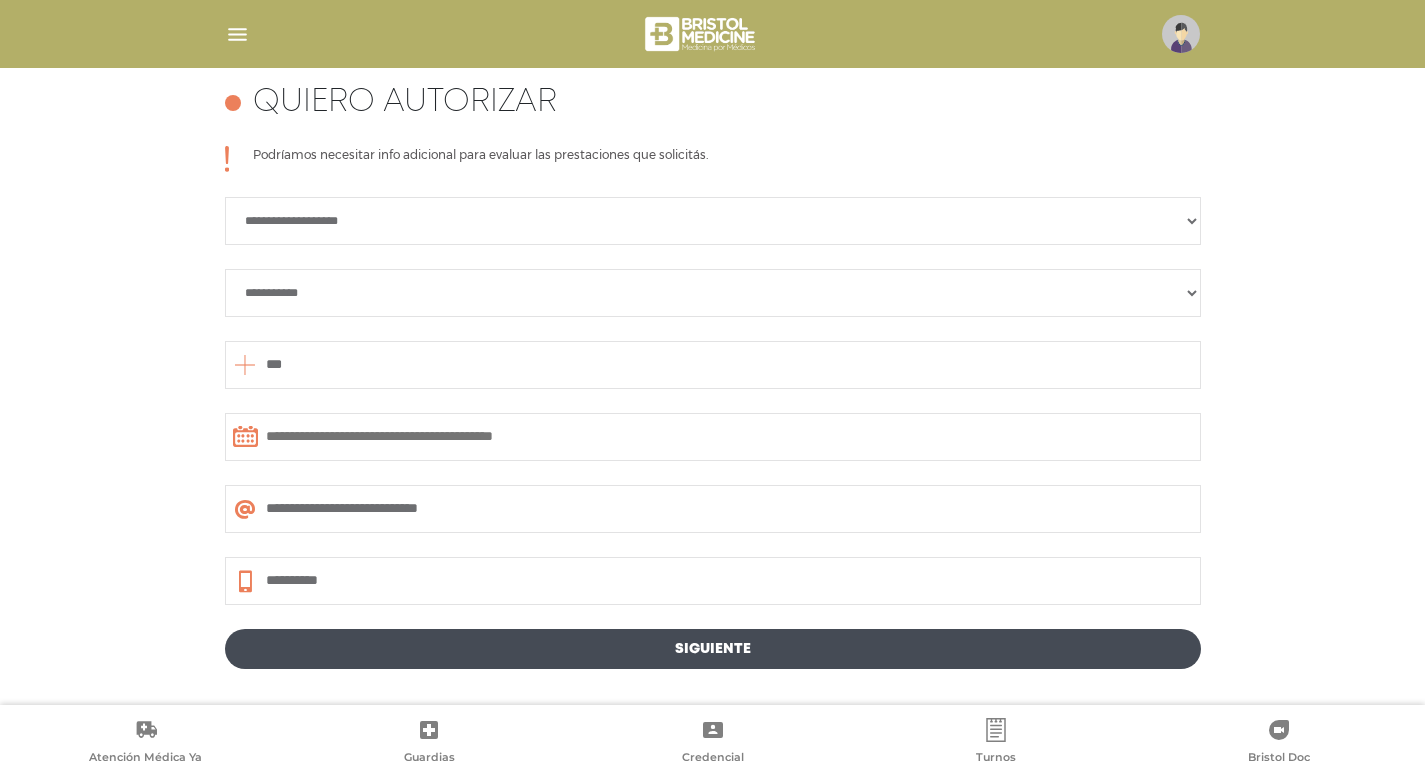 type on "***" 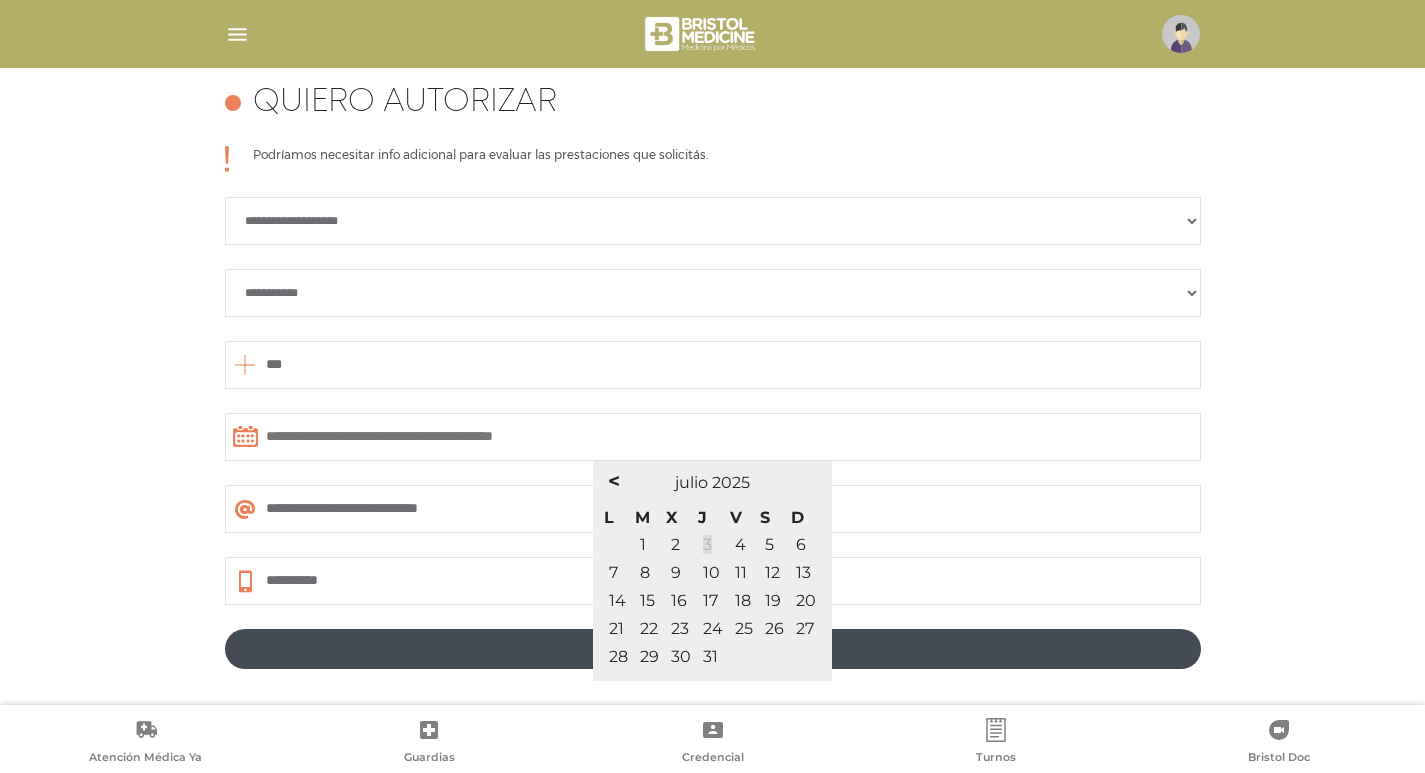 click on "3" at bounding box center (707, 544) 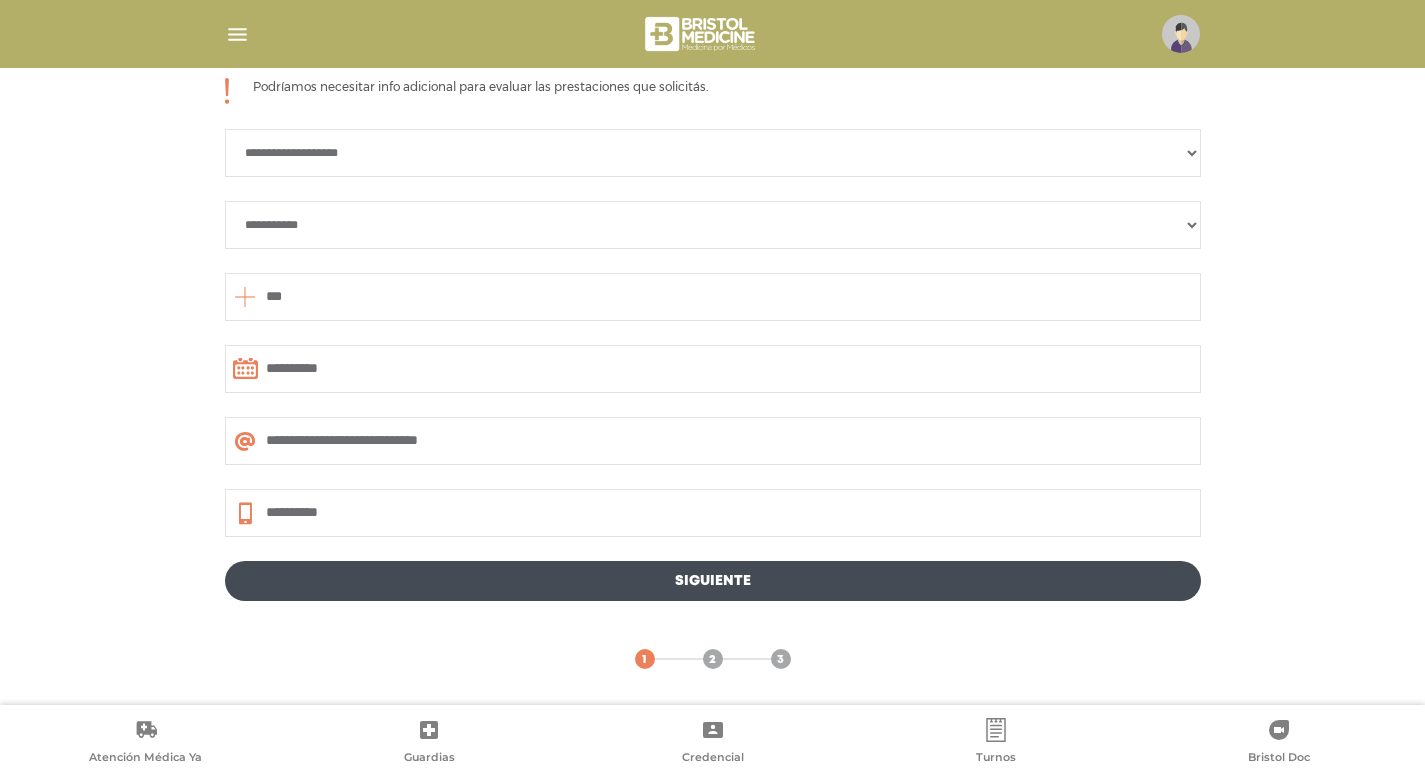 click on "Siguiente" at bounding box center [713, 581] 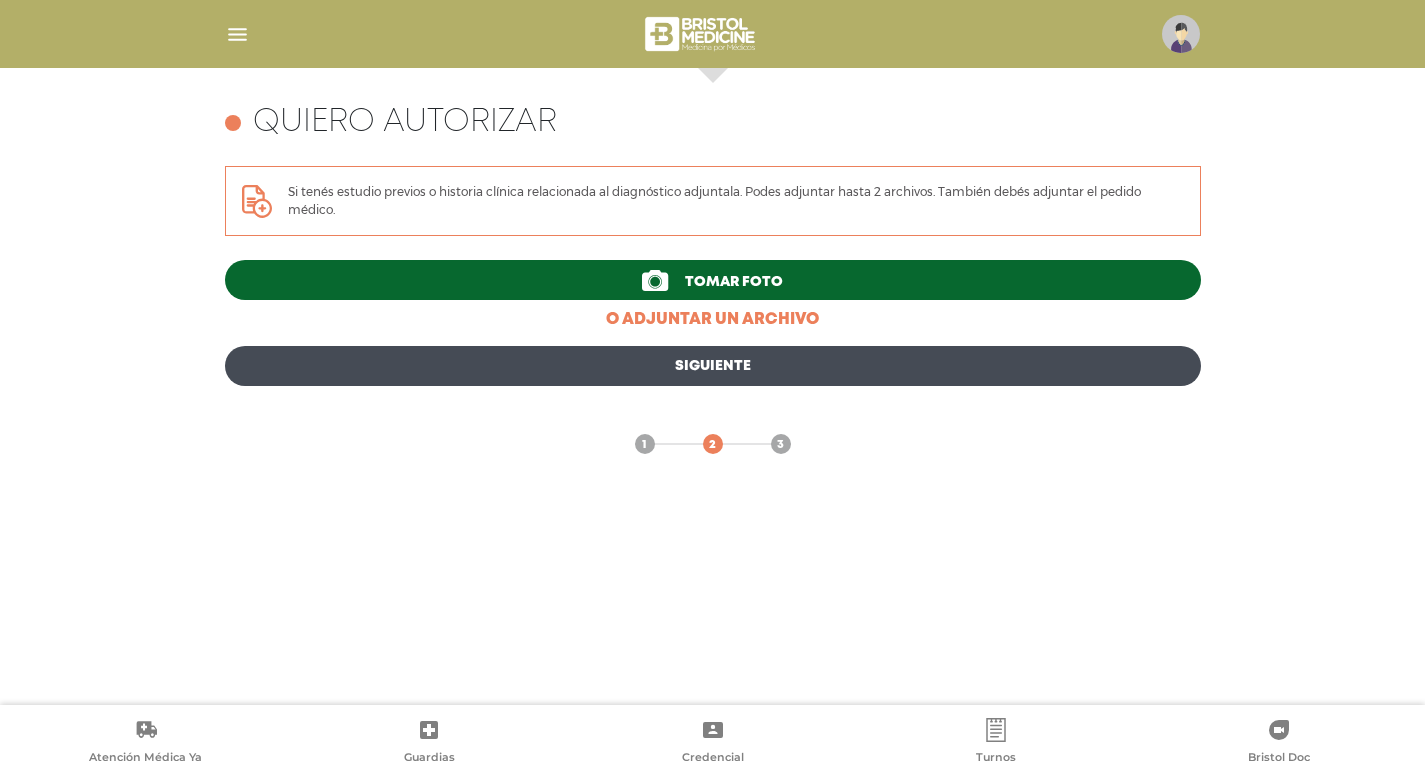 scroll, scrollTop: 868, scrollLeft: 0, axis: vertical 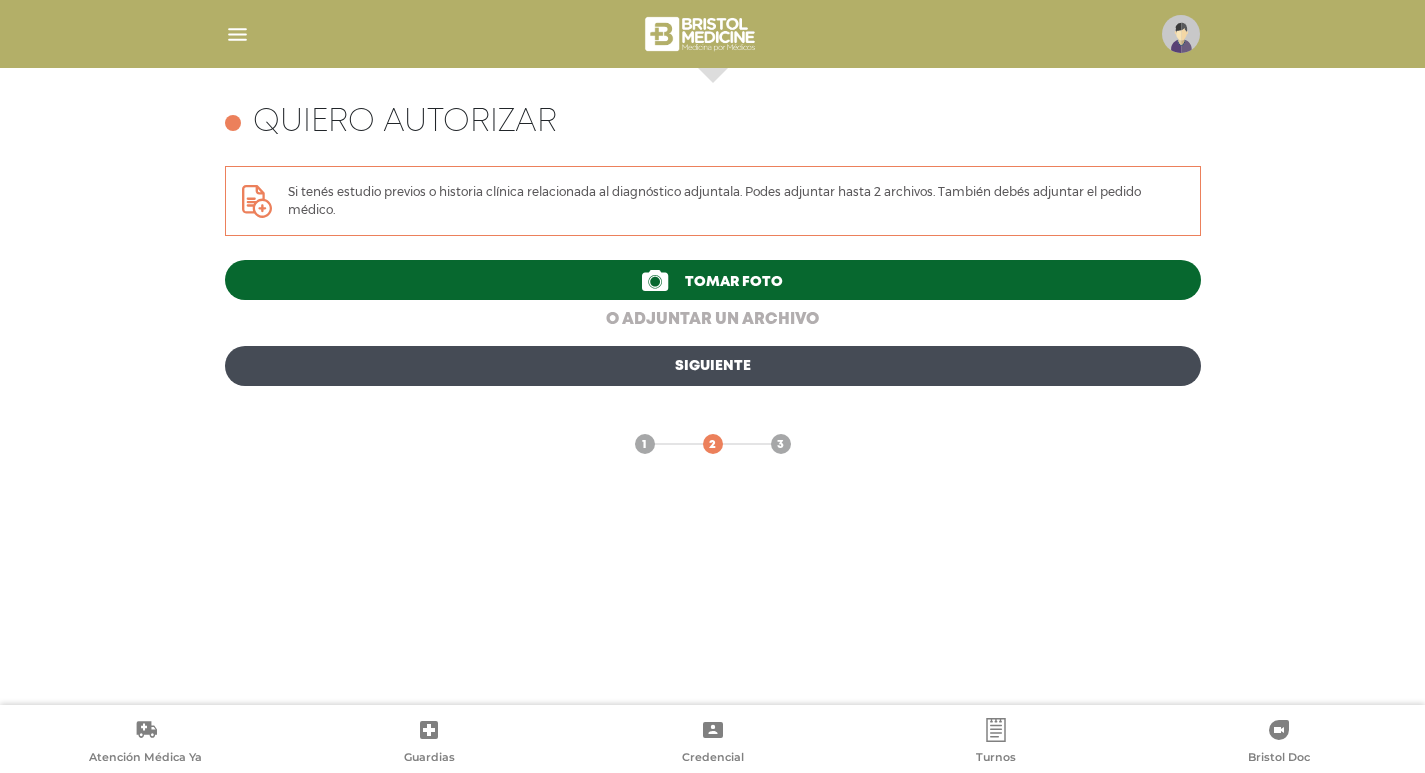 click on "o adjuntar un archivo" at bounding box center (713, 320) 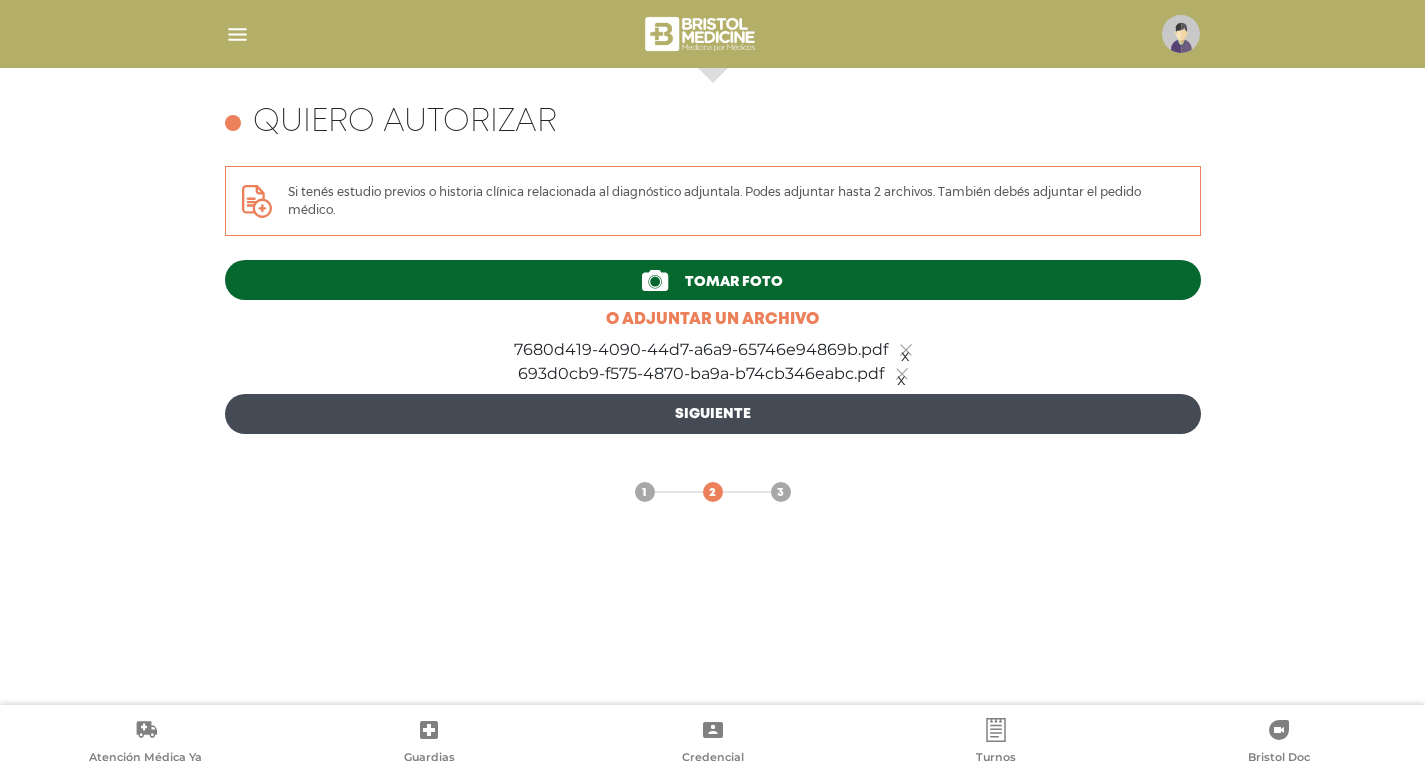 click on "Siguiente" at bounding box center [713, 414] 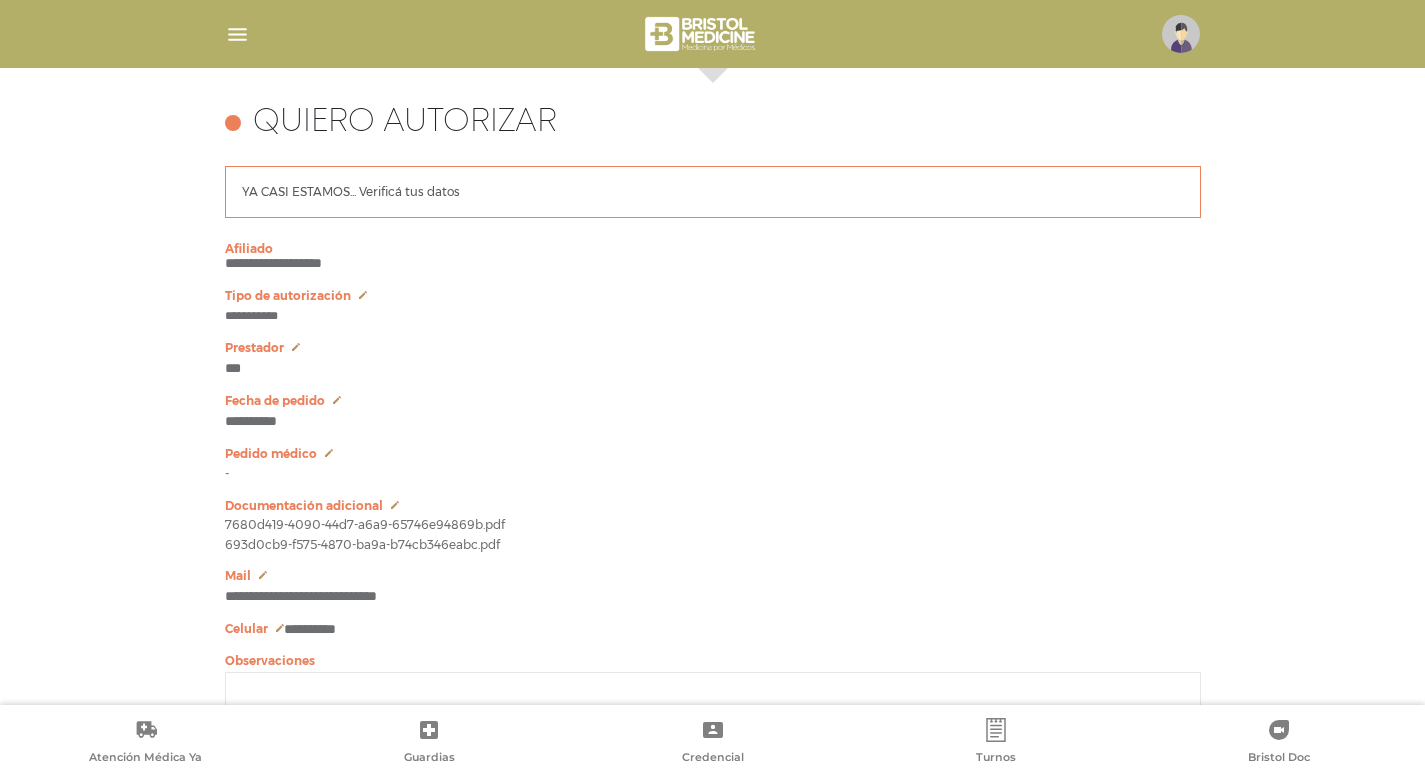 scroll, scrollTop: 968, scrollLeft: 0, axis: vertical 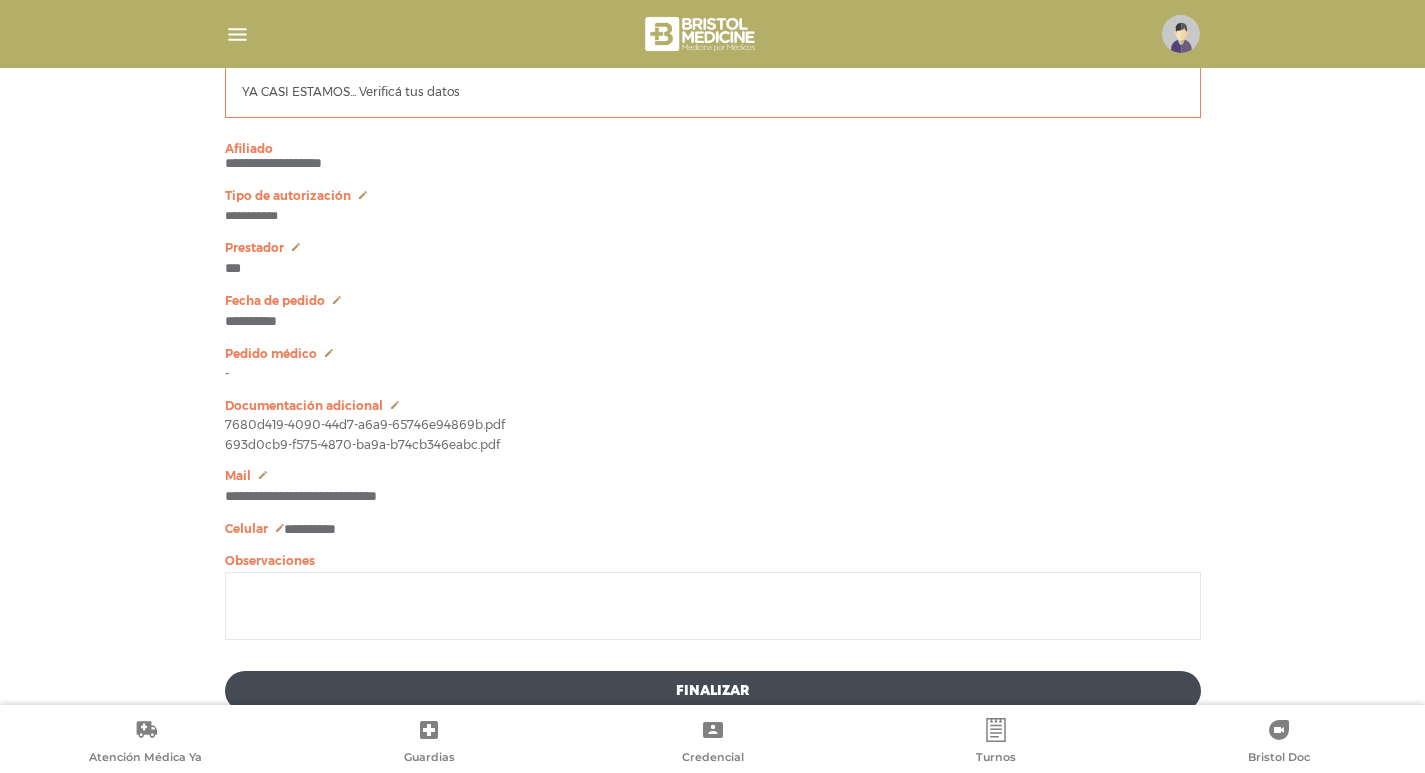 click at bounding box center (713, 606) 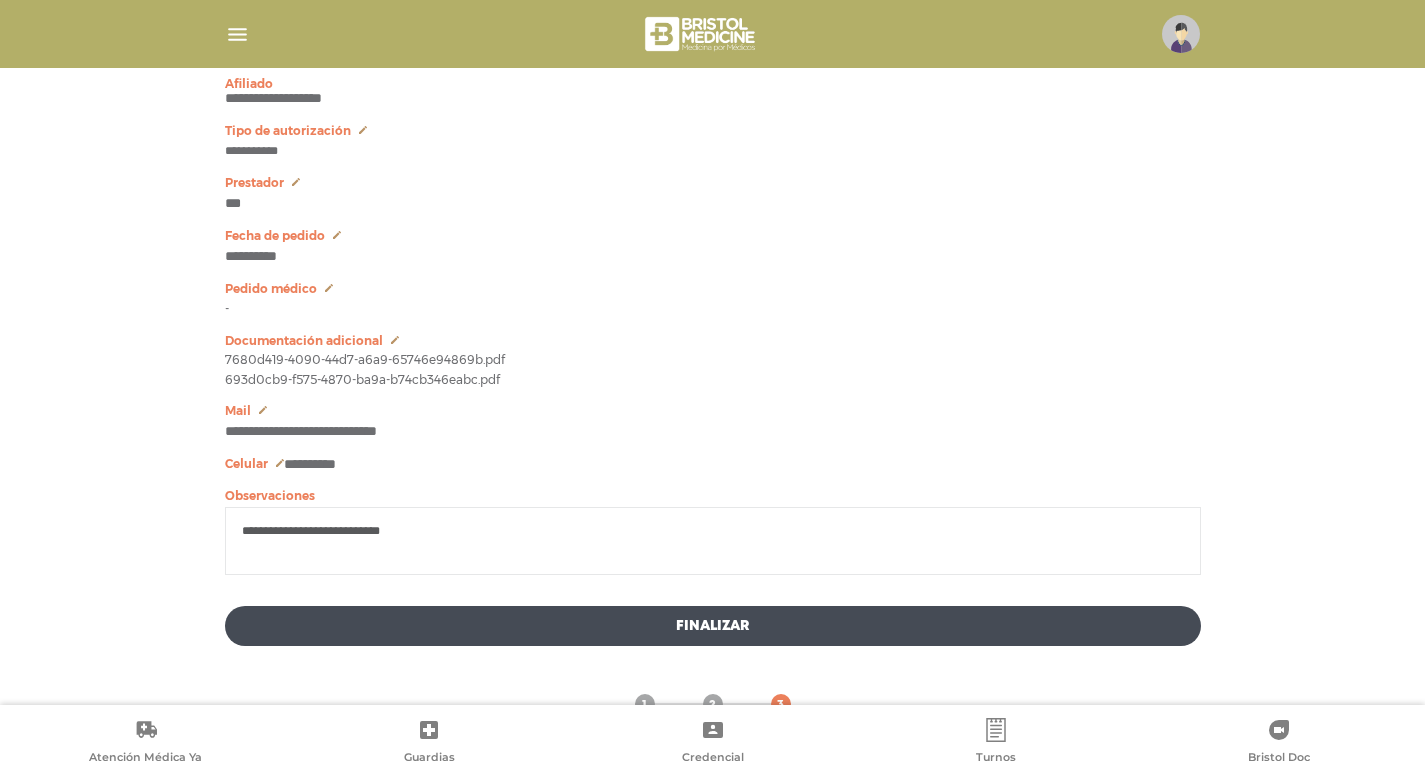 scroll, scrollTop: 1068, scrollLeft: 0, axis: vertical 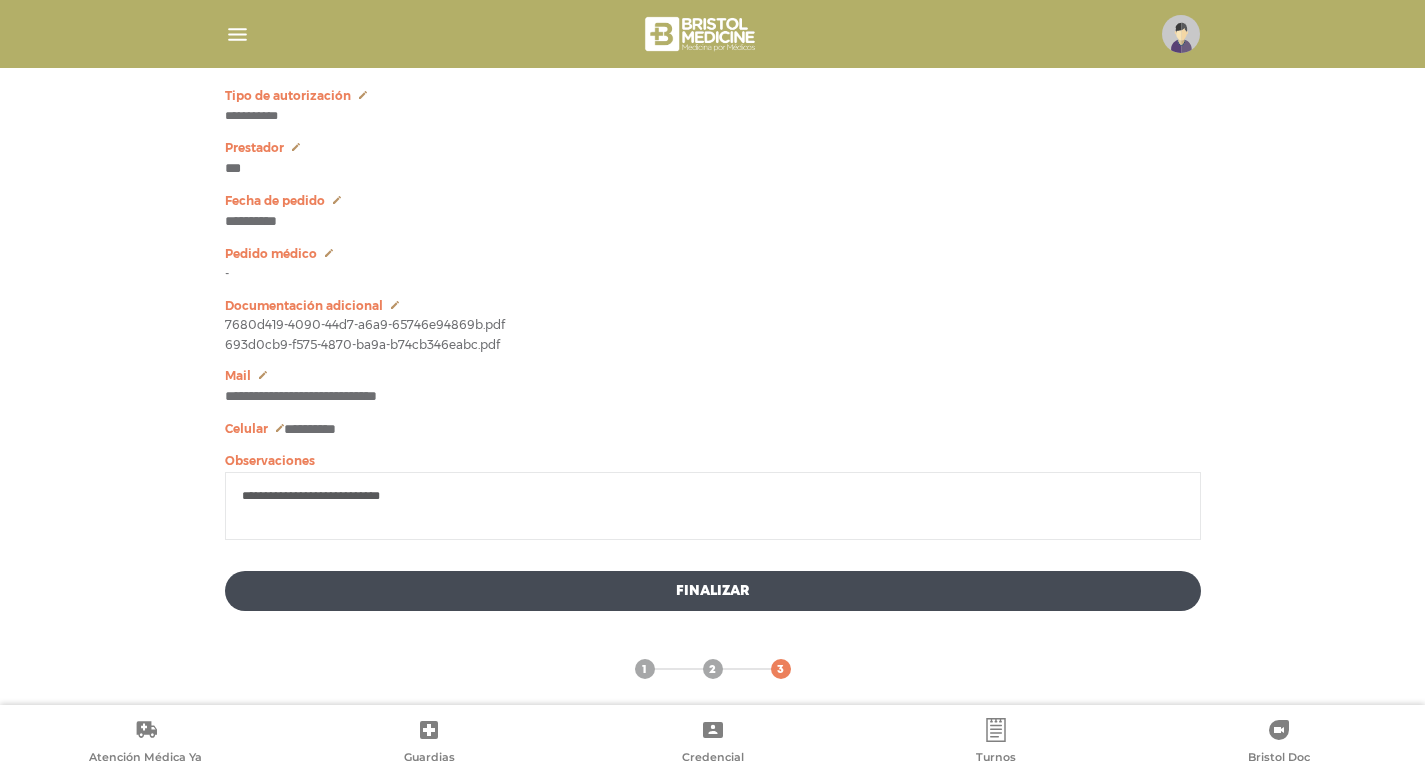 type on "**********" 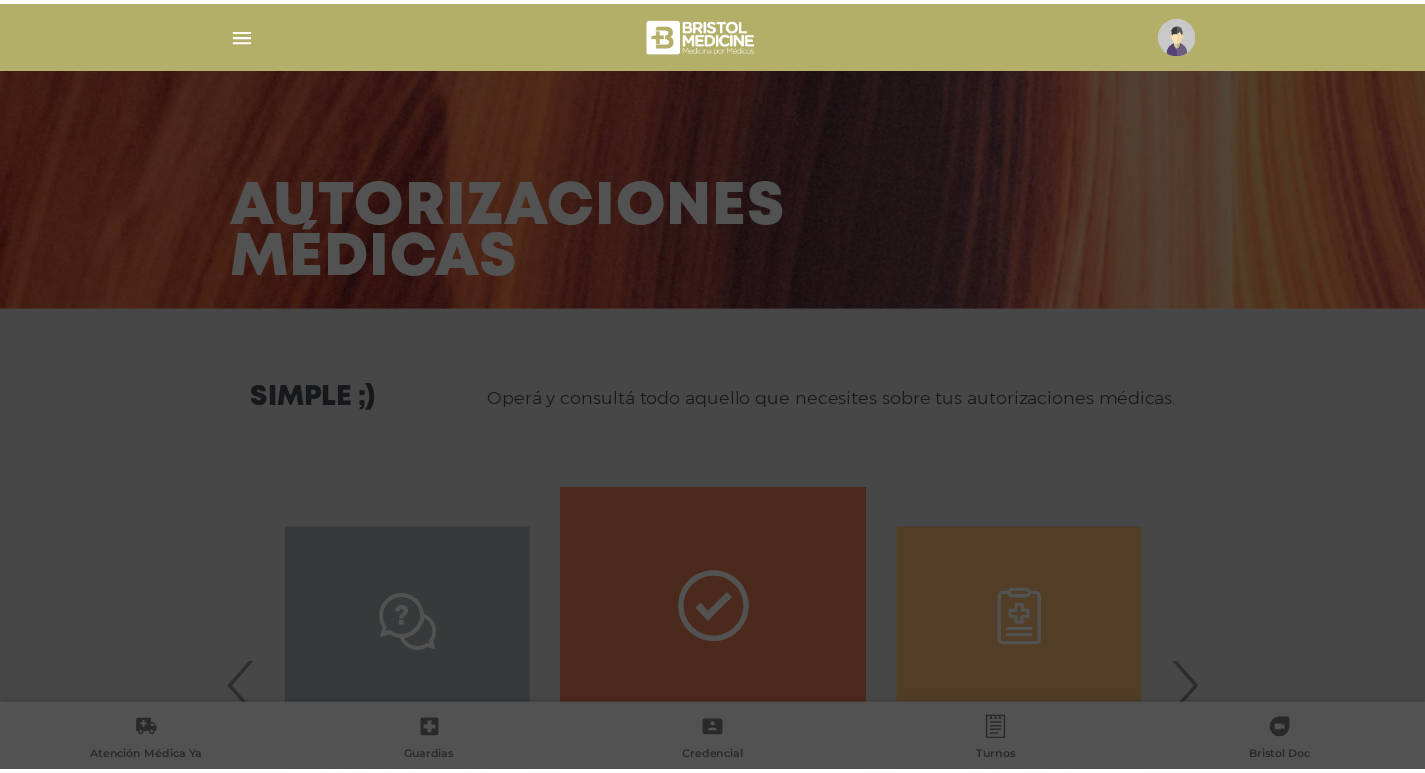 scroll, scrollTop: 0, scrollLeft: 0, axis: both 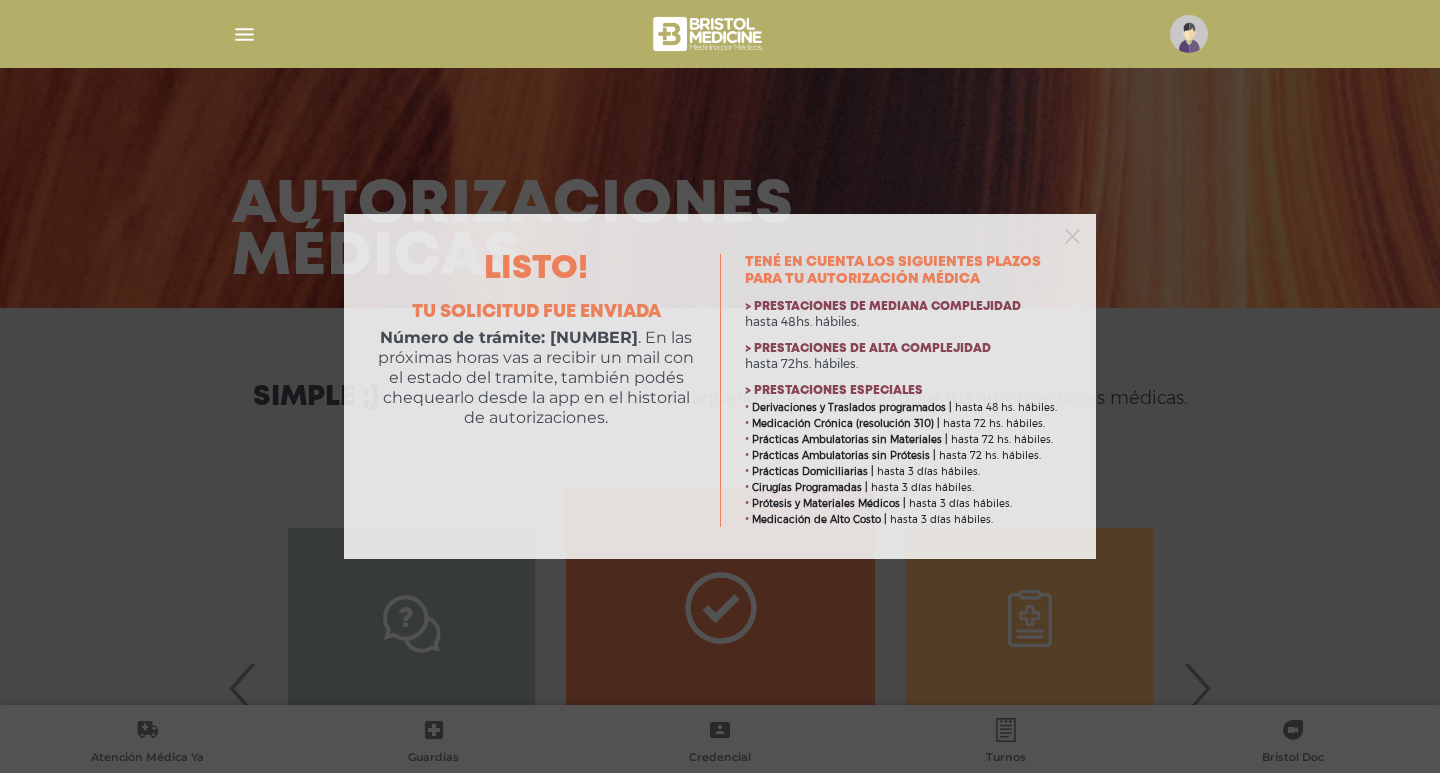 click on "Listo!
Tu solicitud fue enviada
Número de trámite: 1517732 .  En las próximas horas vas a recibir un mail con el estado del tramite, también podés chequearlo desde la app en el historial de autorizaciones.
Consultá plazos estimados
Tené en cuenta los siguientes plazos para tu autorización médica
> Prestaciones de mediana complejidad
hasta 48hs. hábiles." at bounding box center [720, 386] 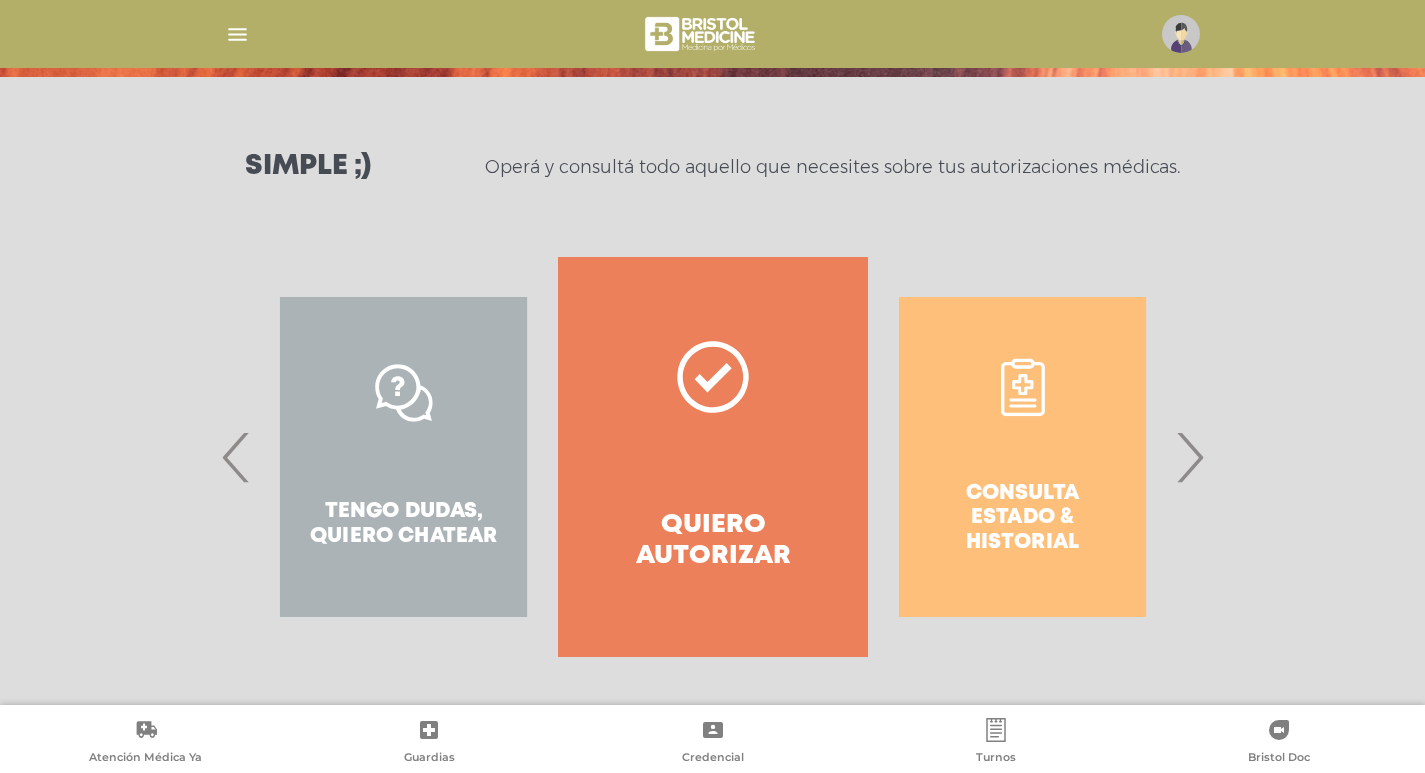 click on "Quiero autorizar" at bounding box center [712, 457] 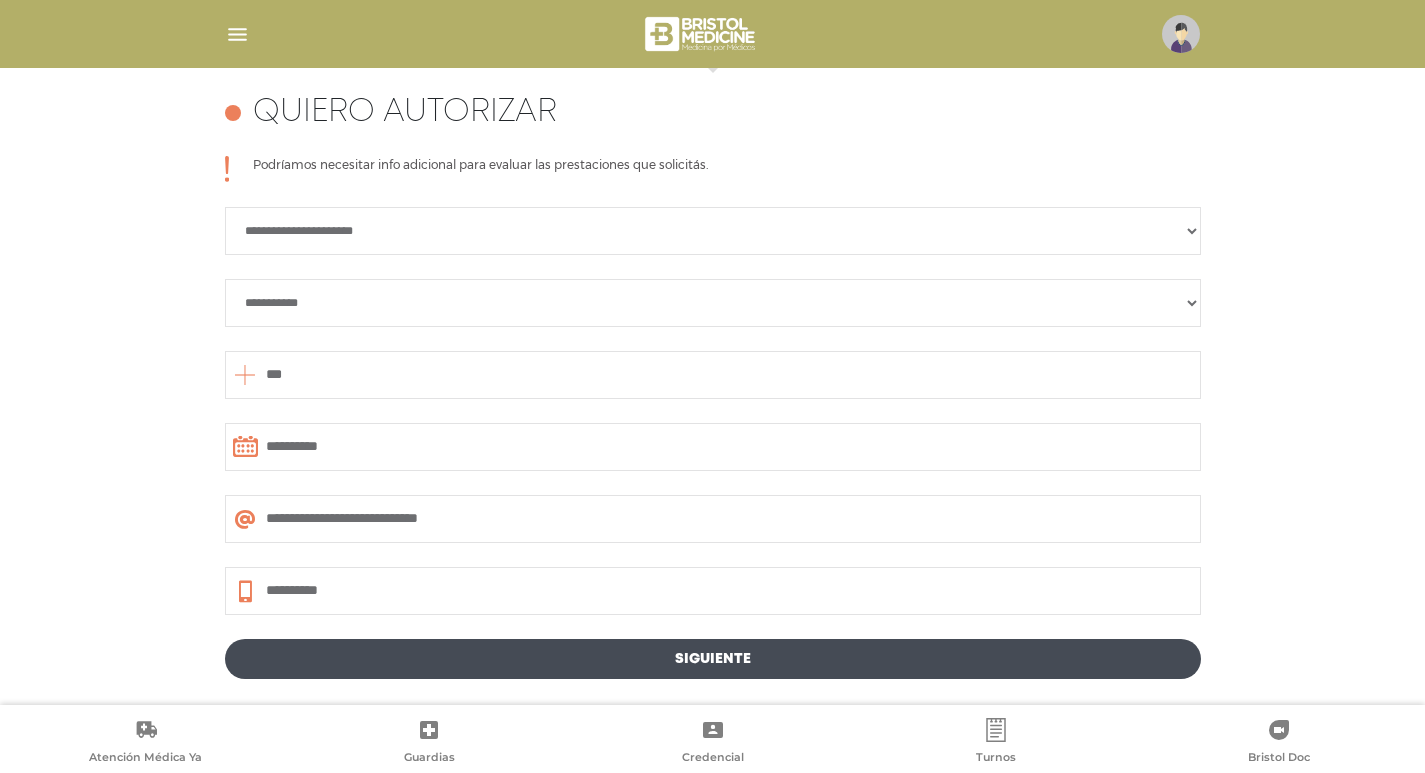 scroll, scrollTop: 888, scrollLeft: 0, axis: vertical 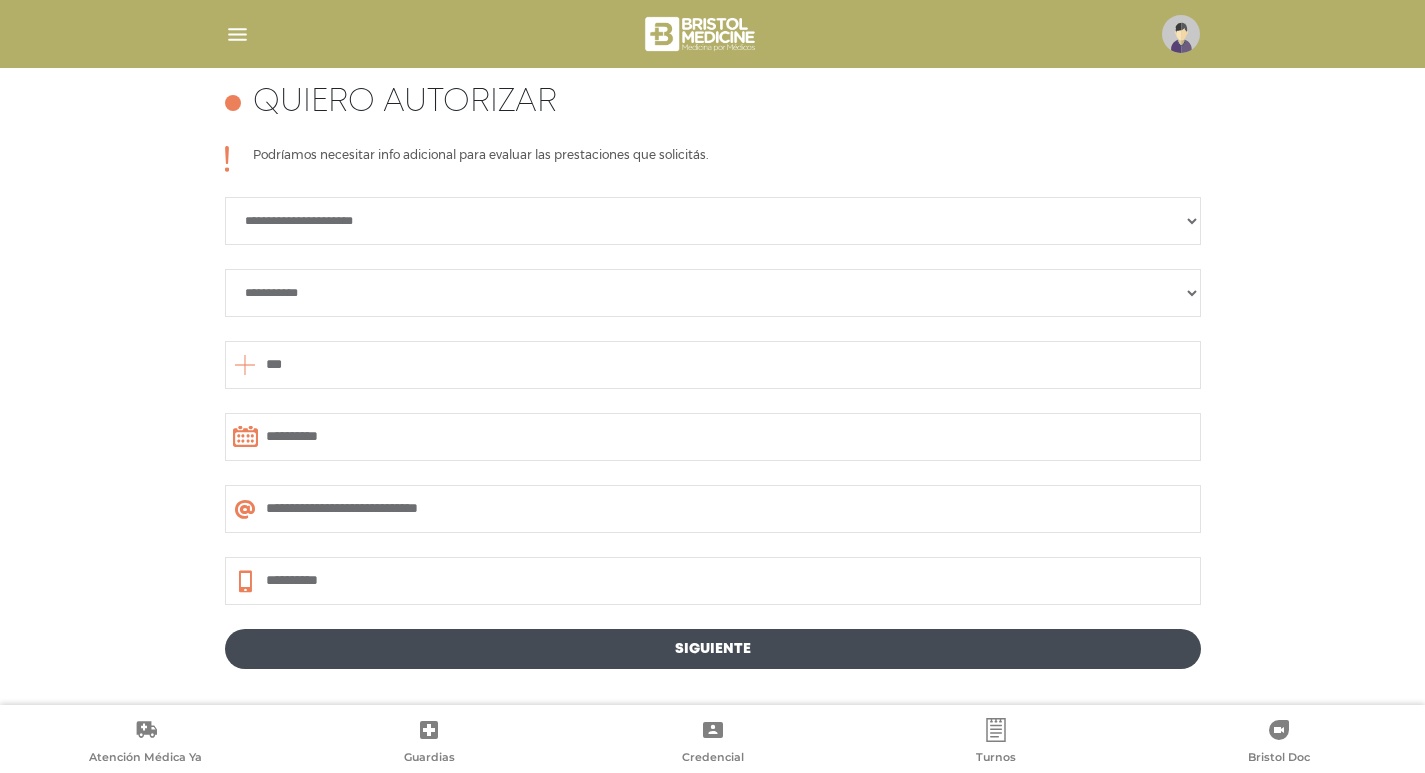 click on "**********" at bounding box center (713, 221) 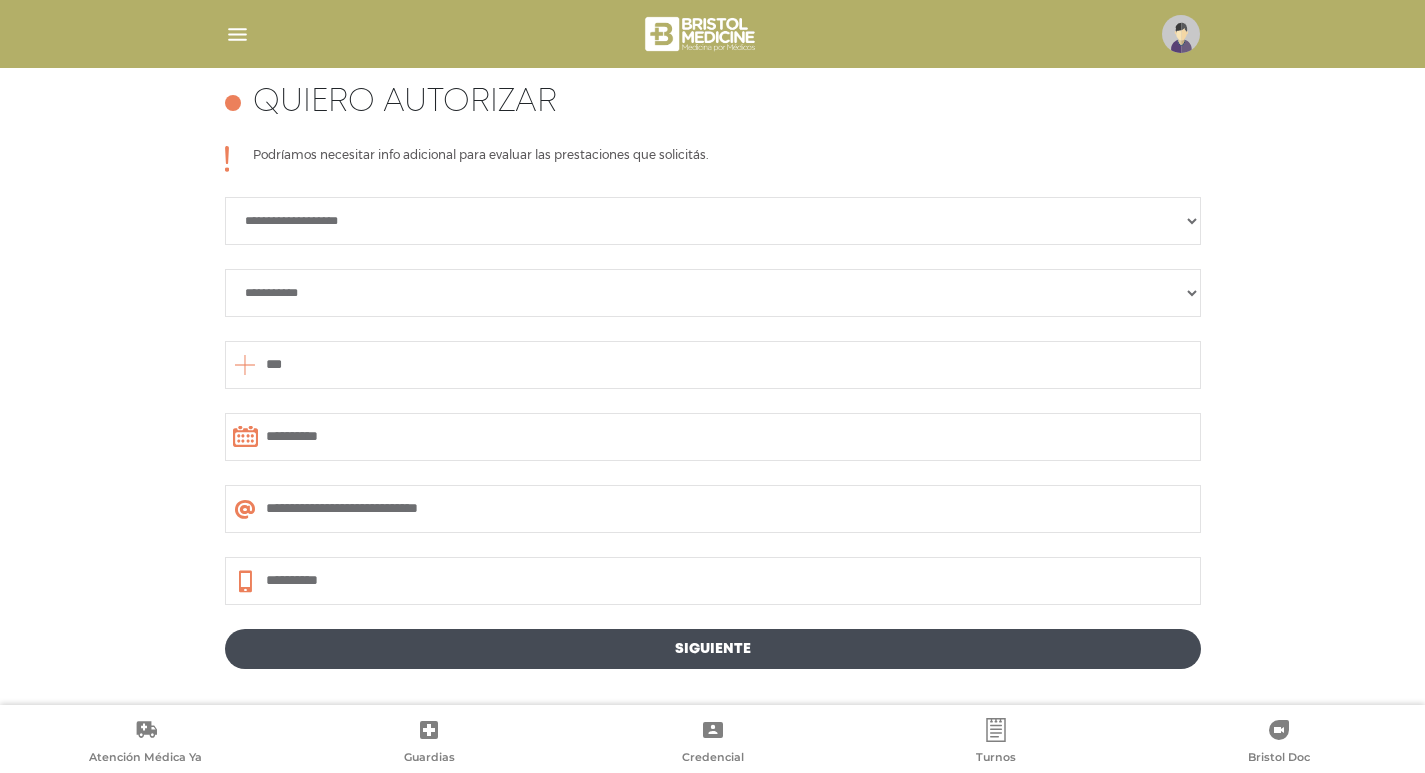 click on "**********" at bounding box center (713, 293) 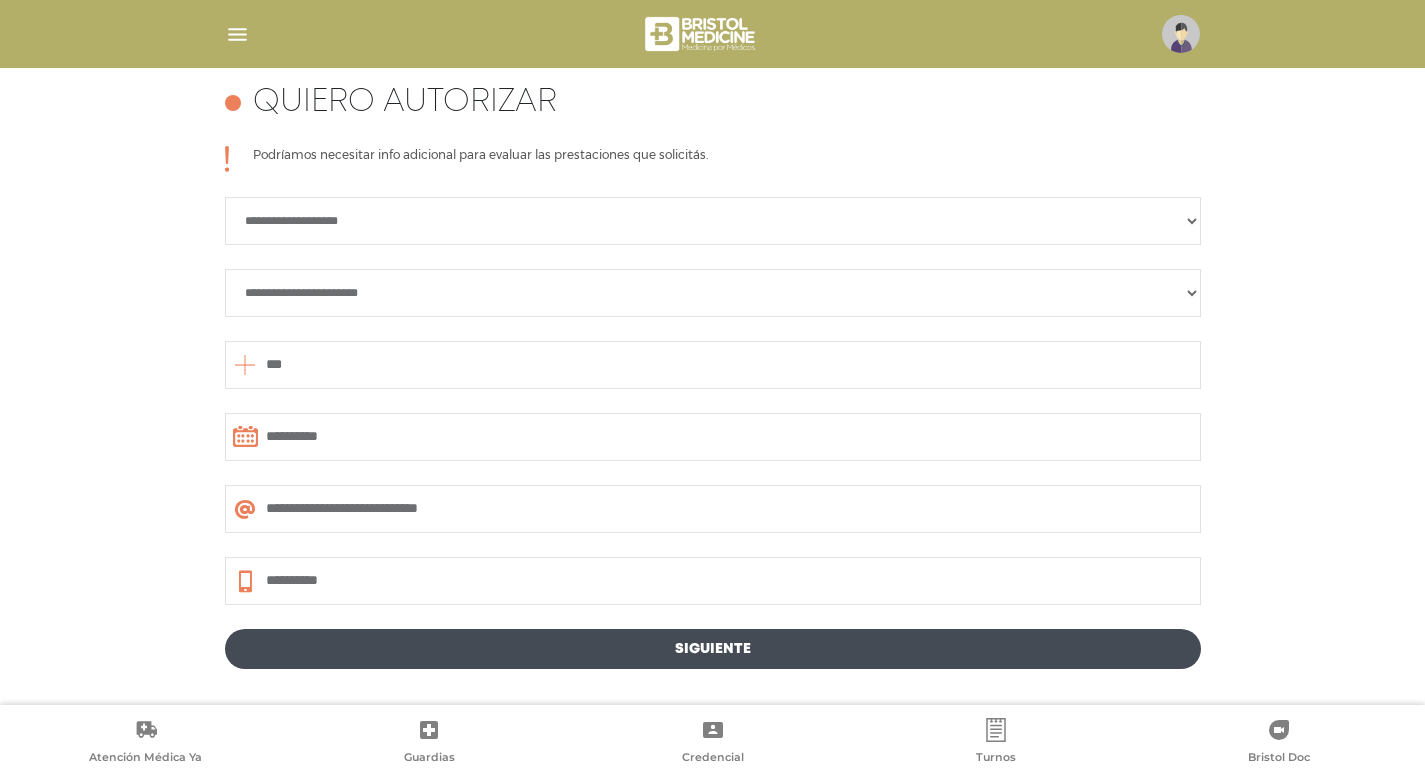 click on "**********" at bounding box center (713, 293) 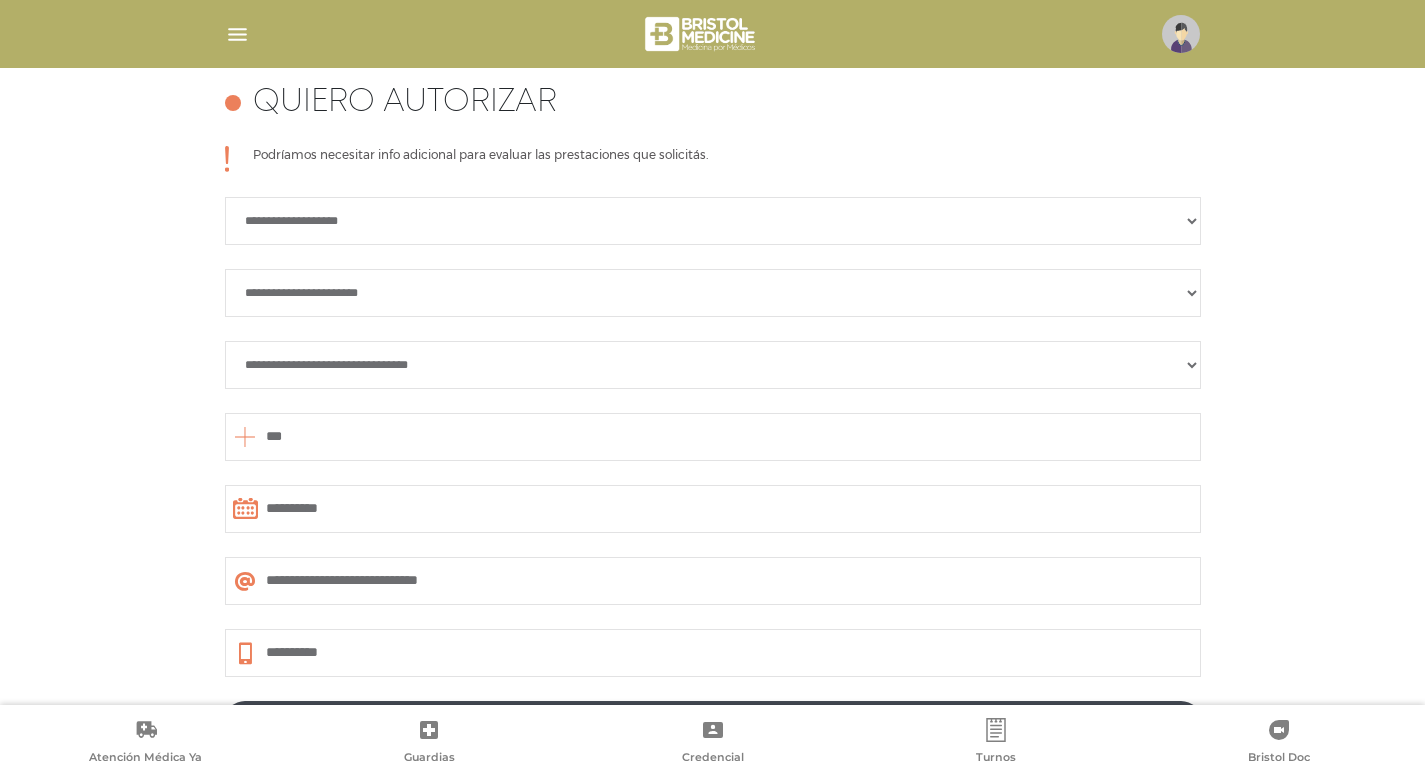 click on "**********" at bounding box center [713, 365] 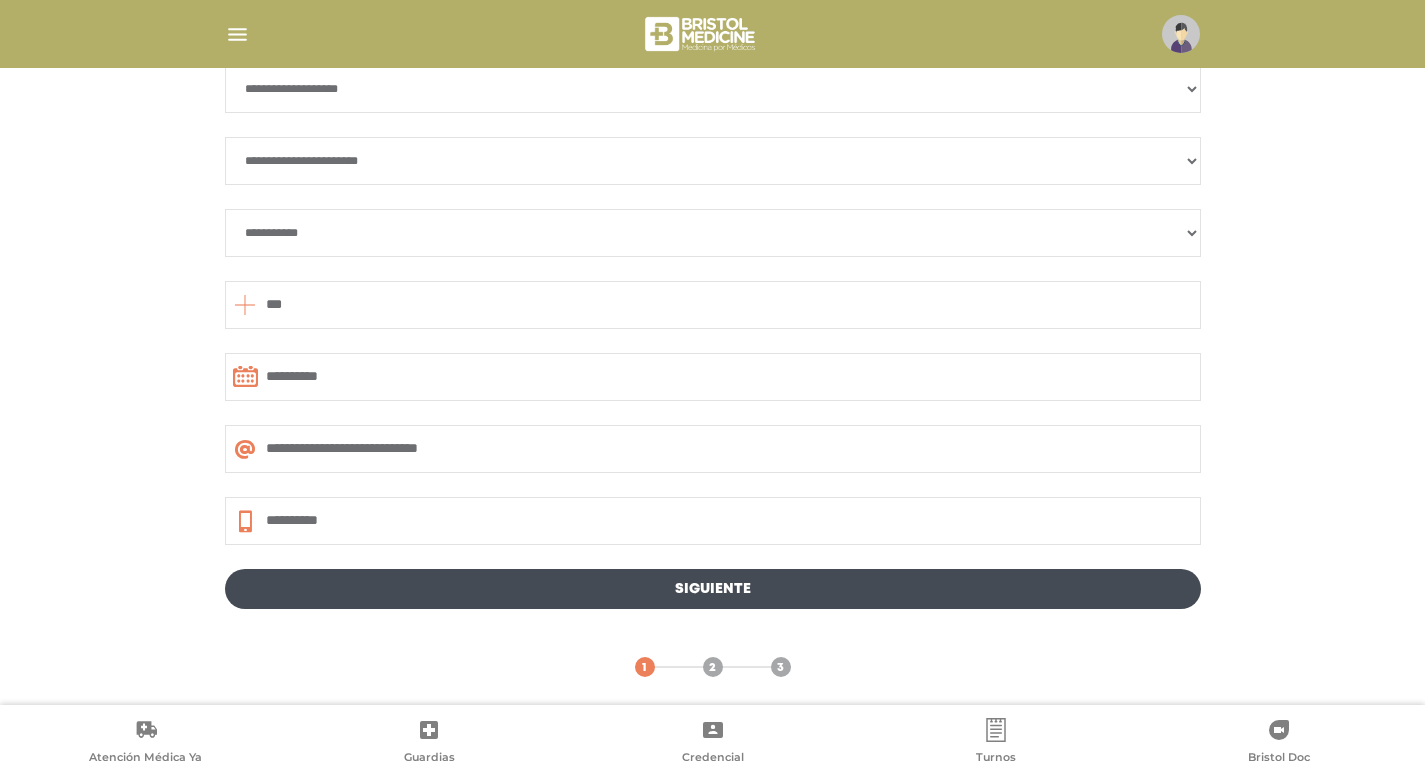scroll, scrollTop: 1028, scrollLeft: 0, axis: vertical 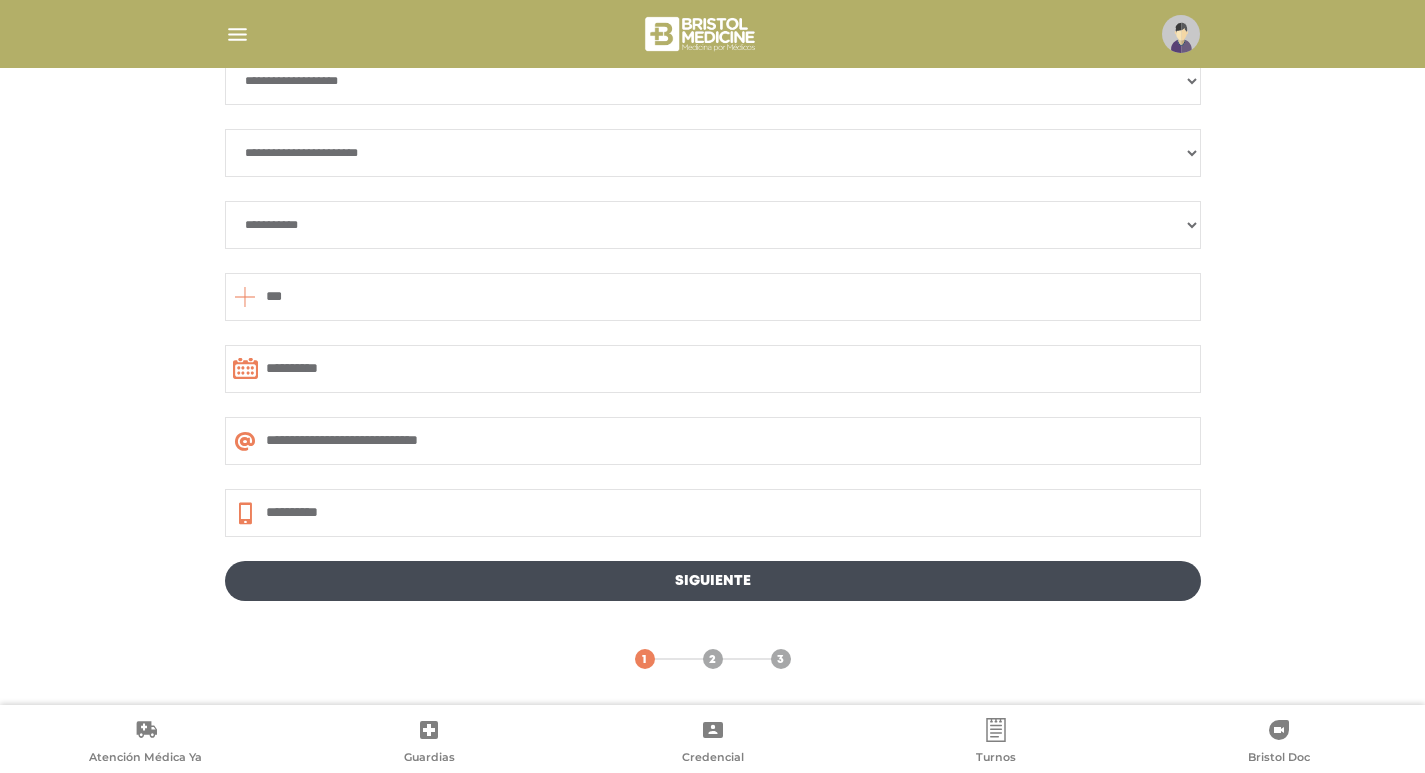 click on "Siguiente" at bounding box center (713, 581) 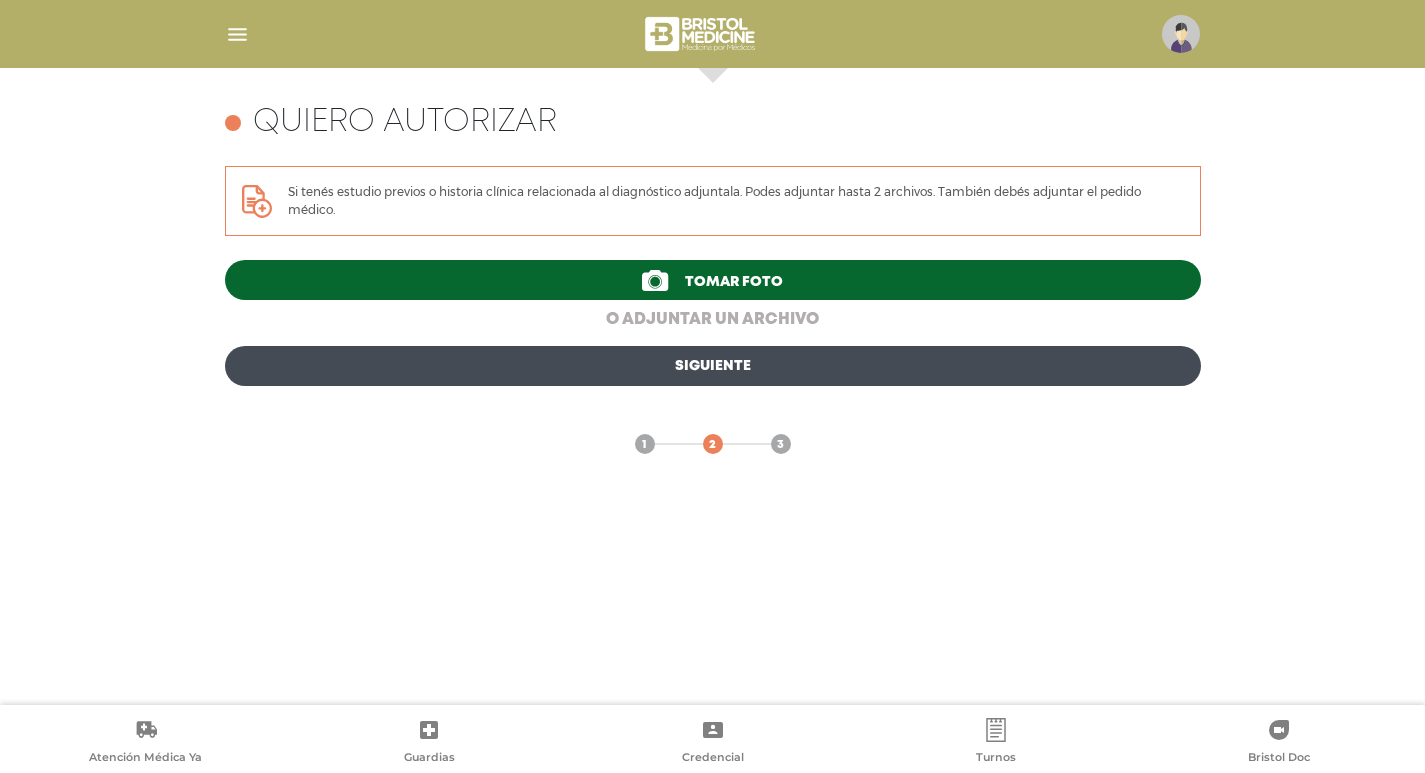 click on "o adjuntar un archivo" at bounding box center [713, 320] 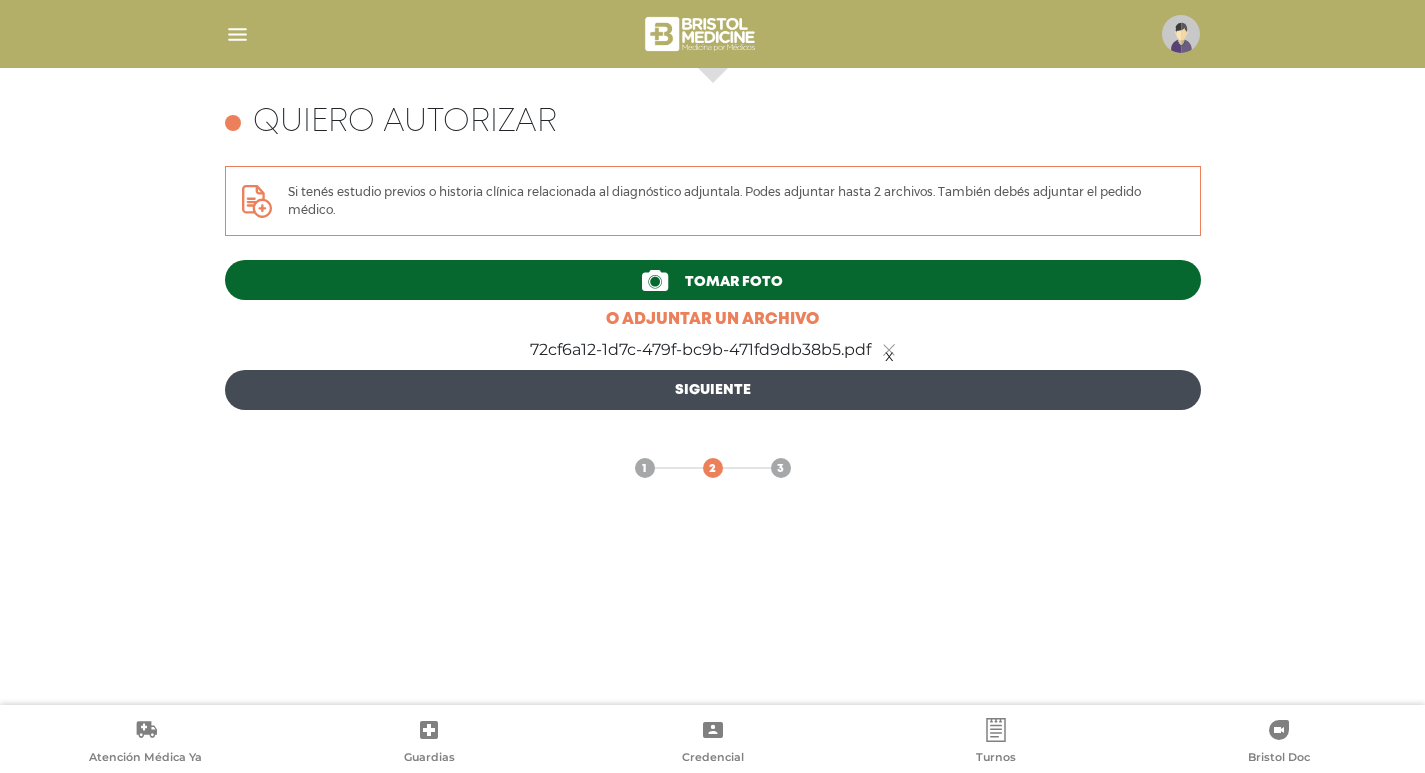 click on "Siguiente" at bounding box center [713, 390] 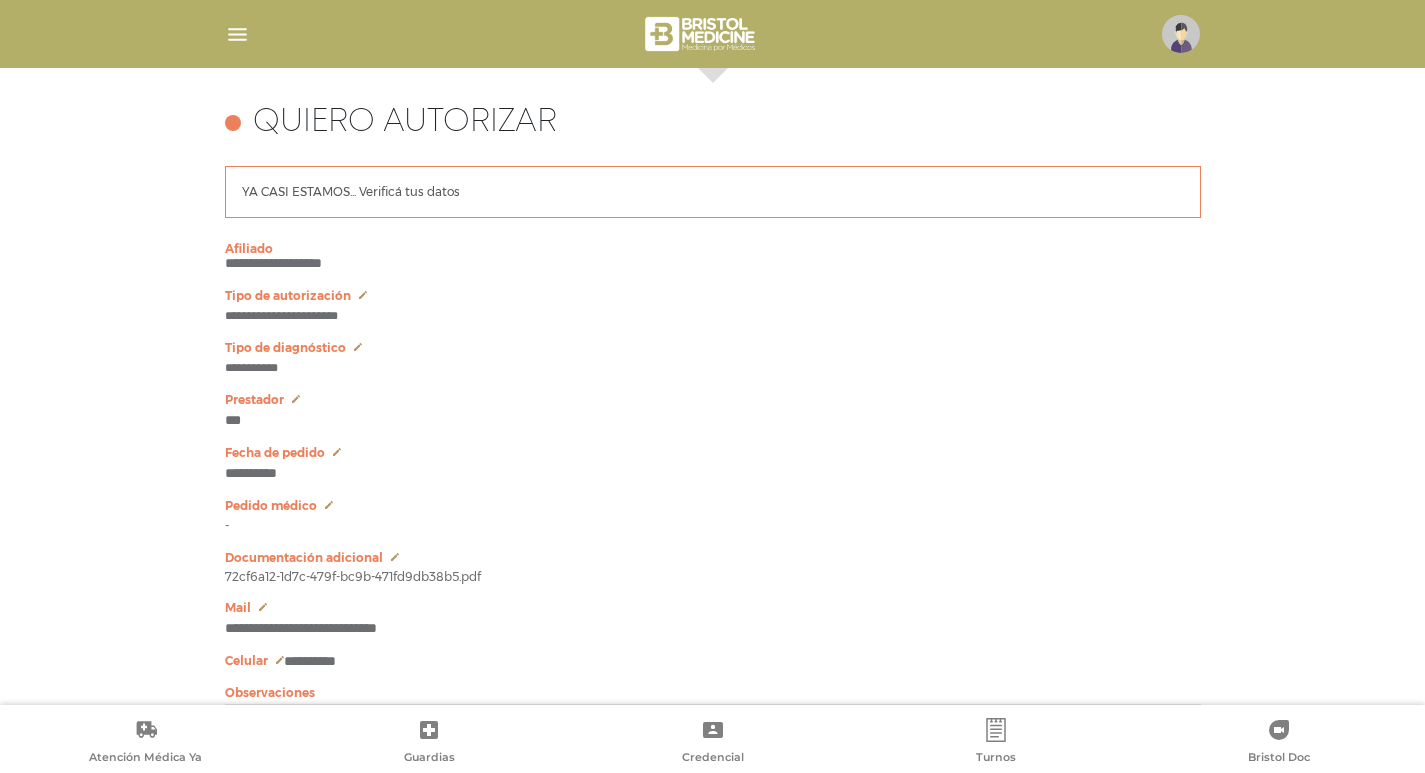 scroll, scrollTop: 1122, scrollLeft: 0, axis: vertical 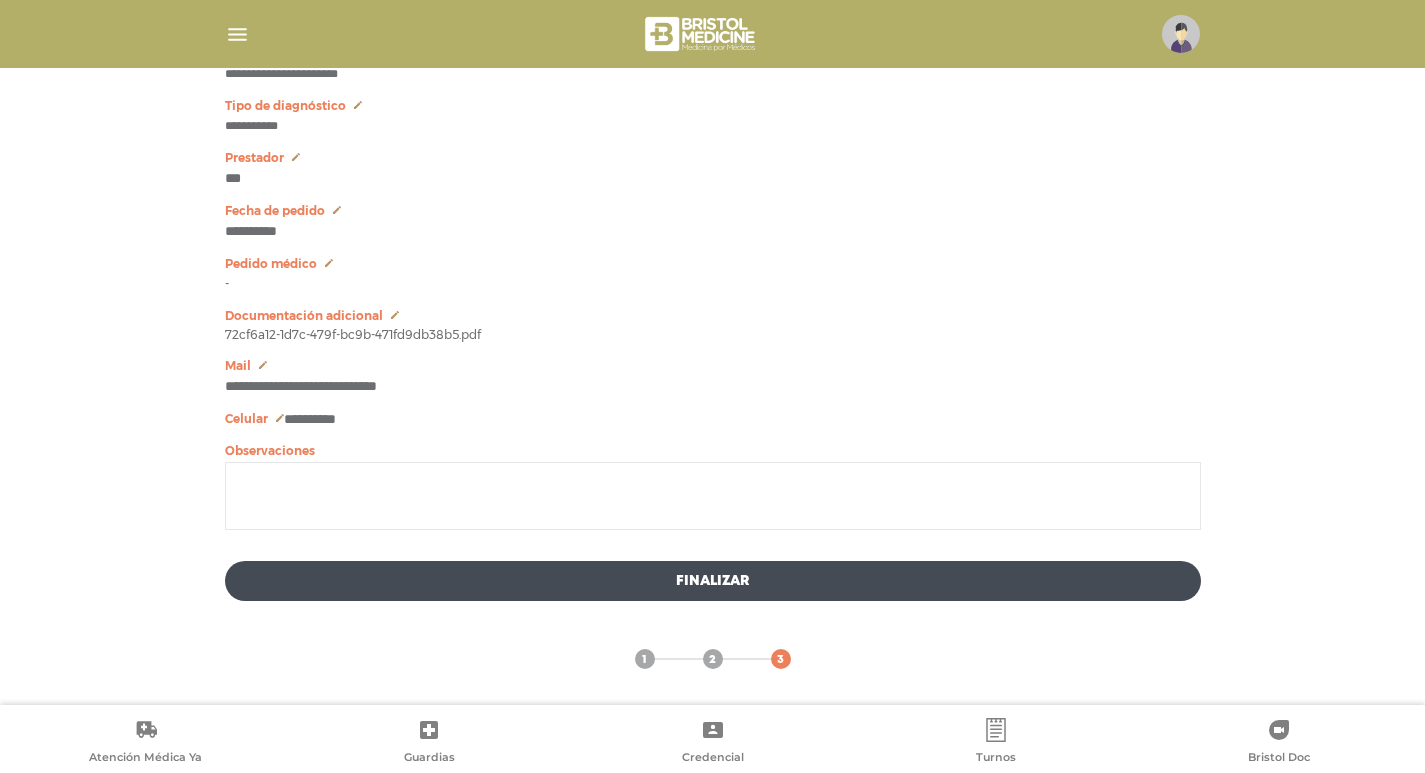 click on "Finalizar" at bounding box center [713, 581] 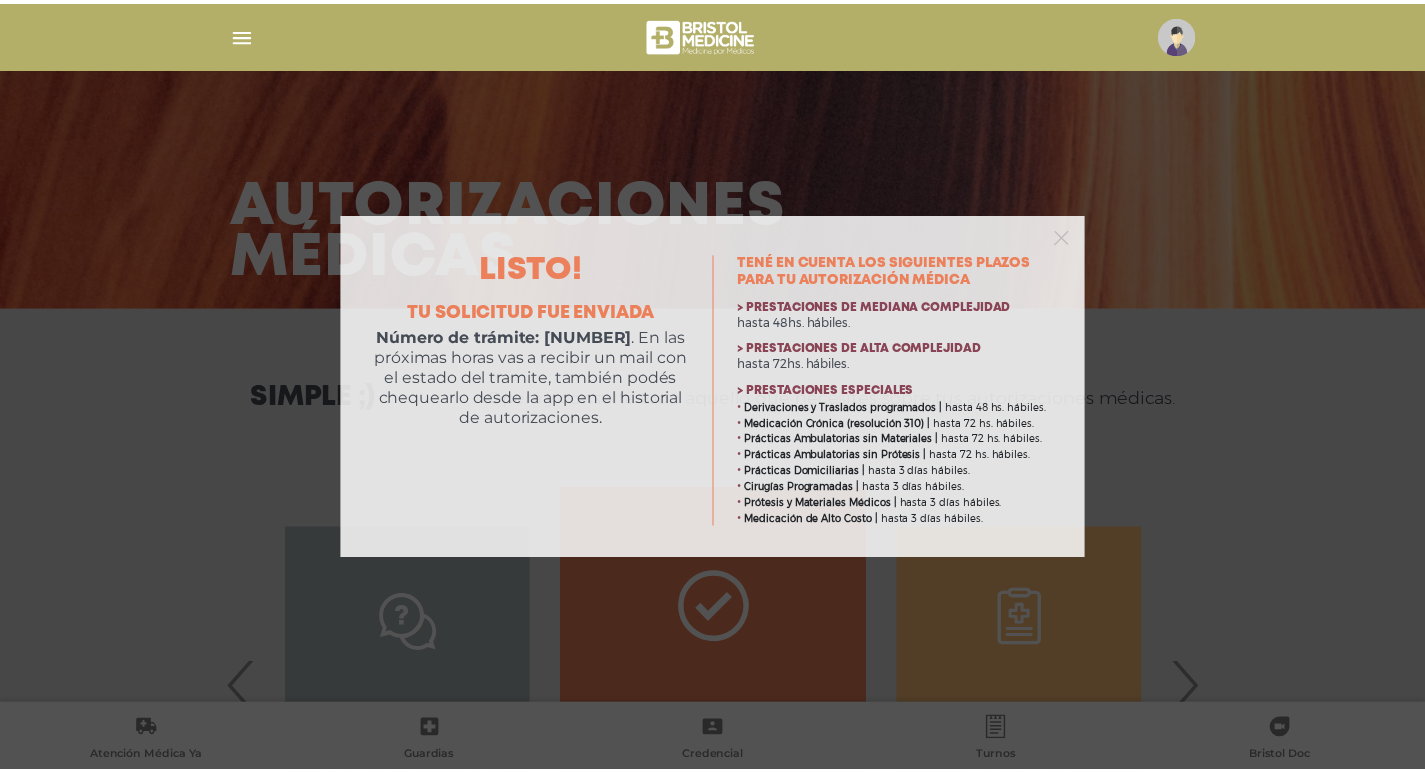 scroll, scrollTop: 0, scrollLeft: 0, axis: both 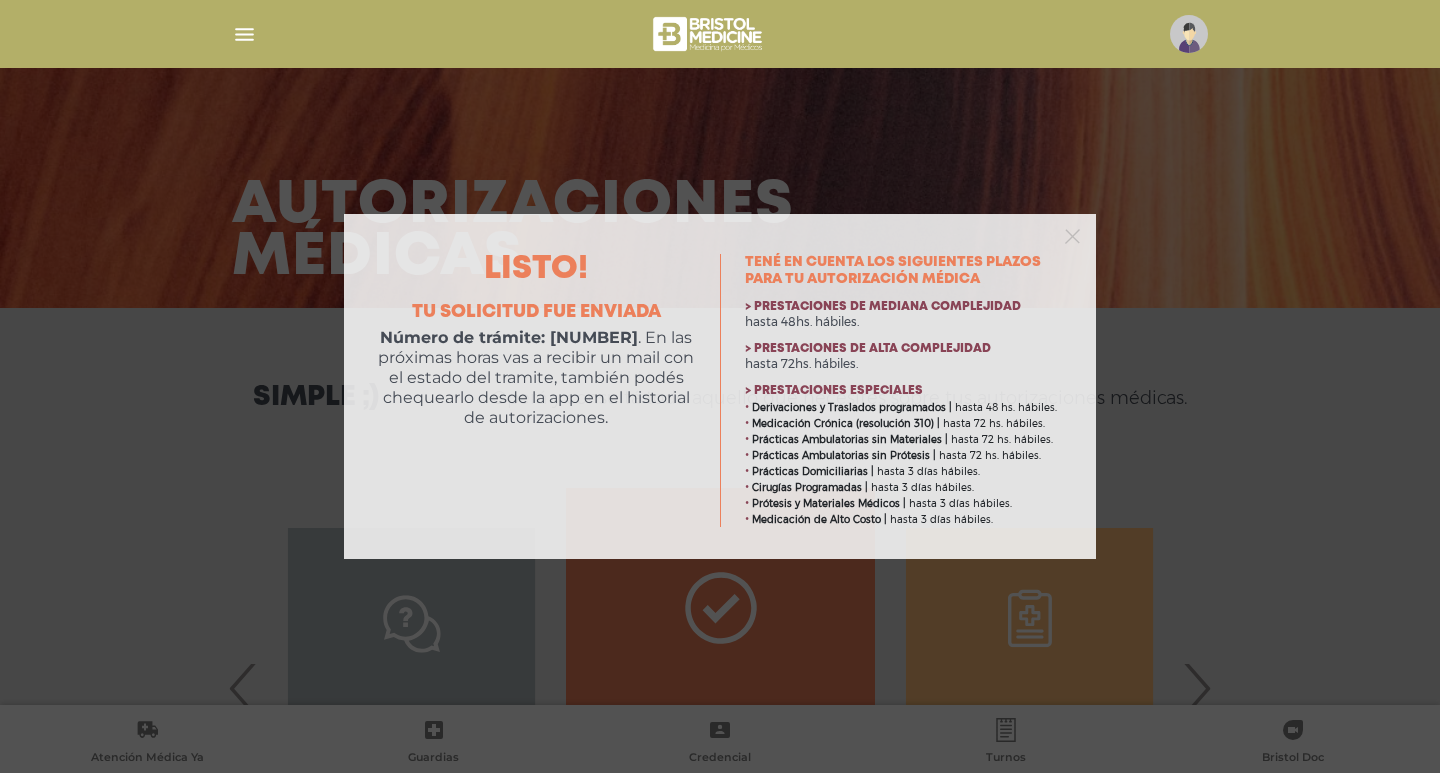 click on "Número de trámite: [NUMBER]" at bounding box center (720, 386) 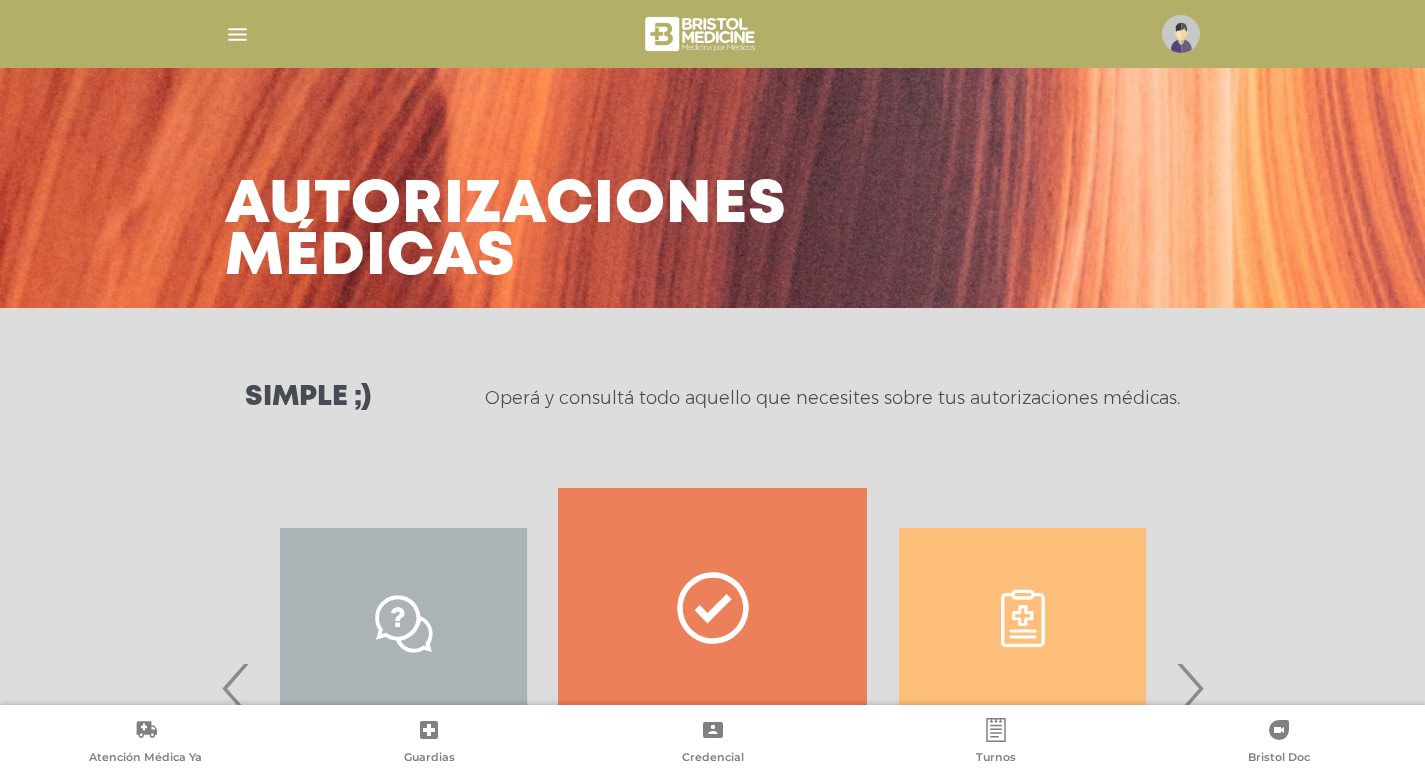 click at bounding box center [713, 608] 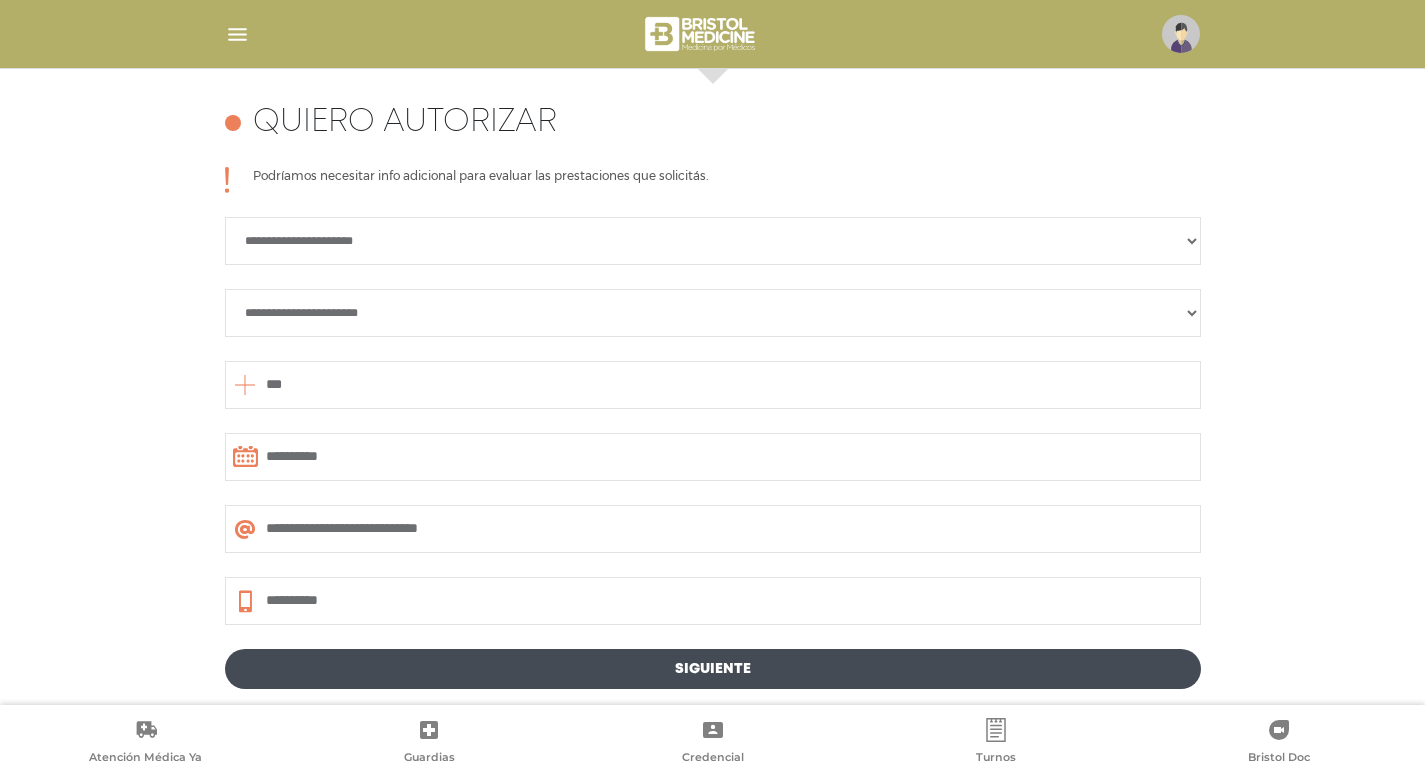 scroll, scrollTop: 888, scrollLeft: 0, axis: vertical 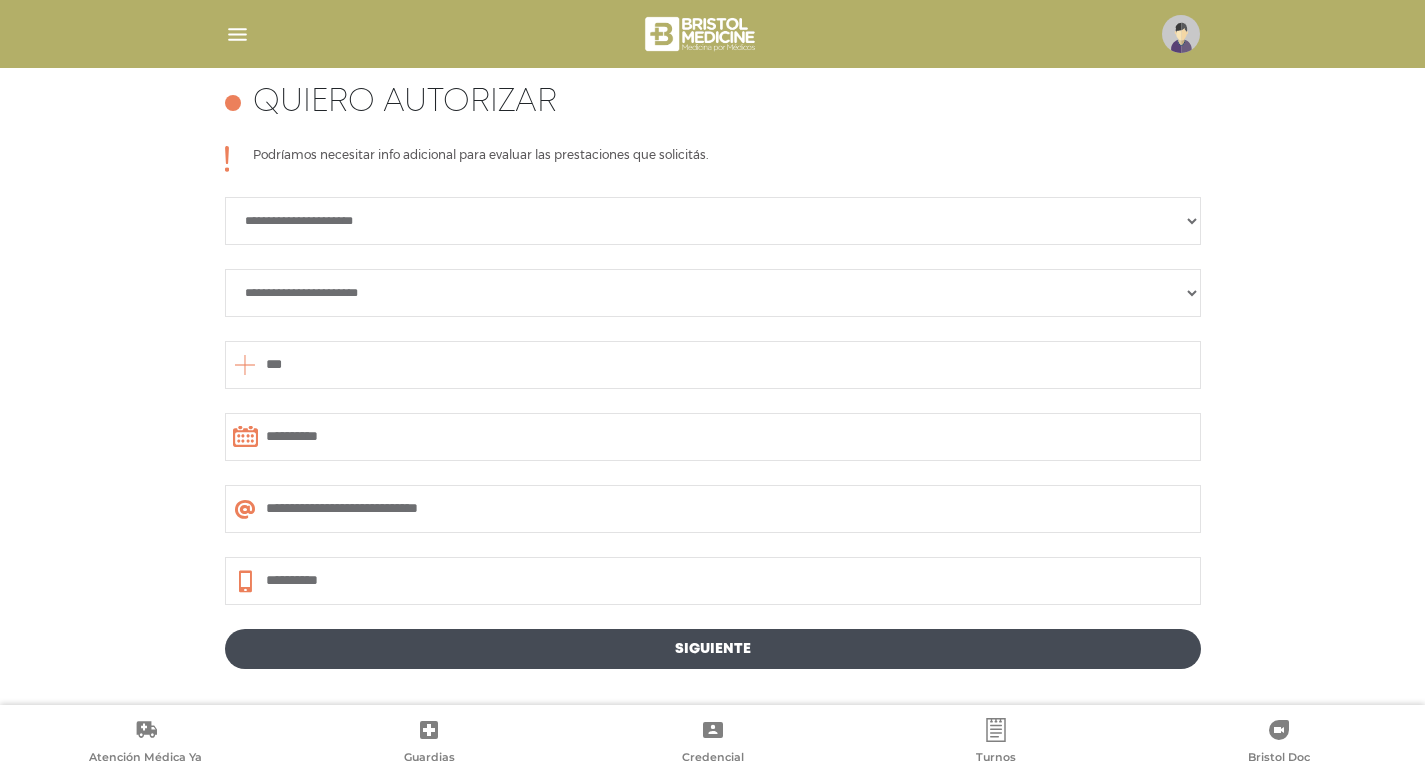 click on "**********" at bounding box center (713, 221) 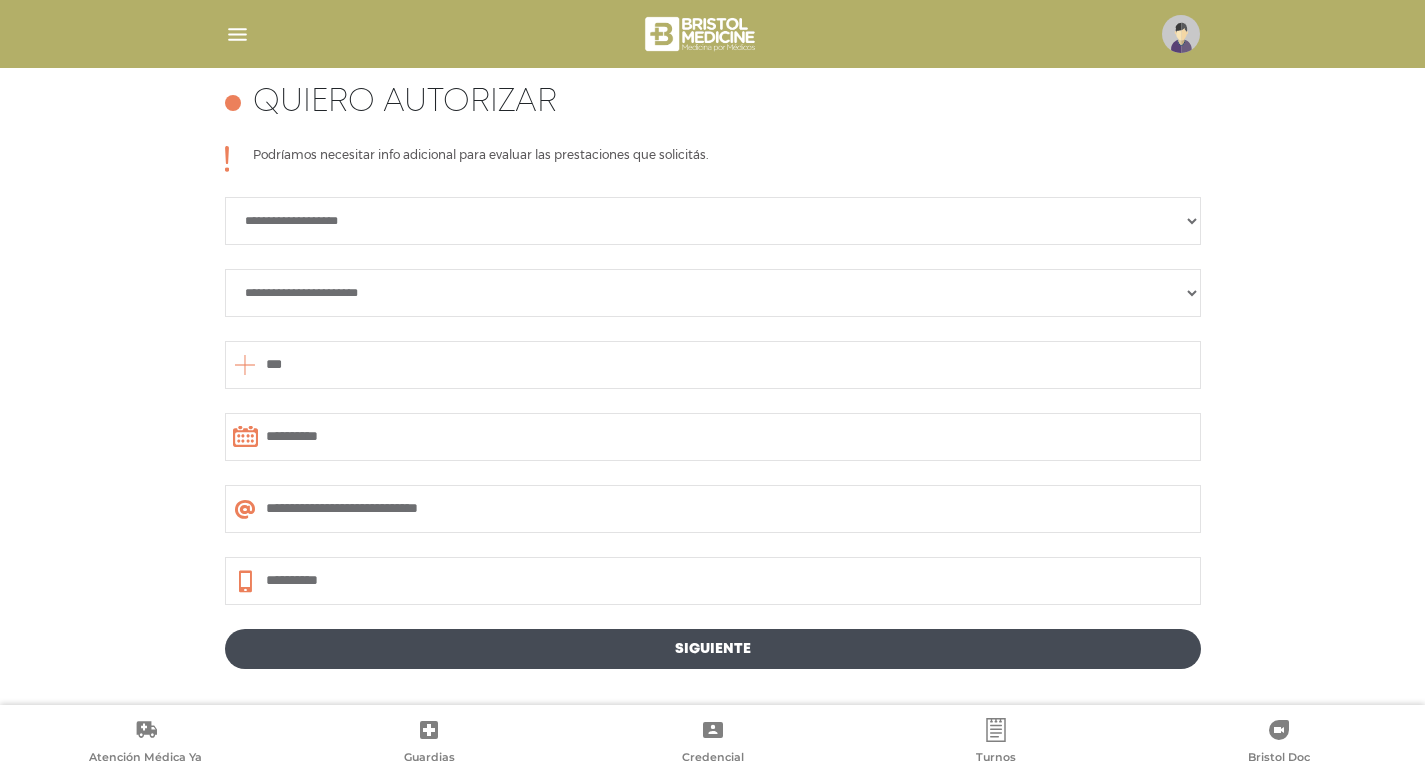 click on "**********" at bounding box center [713, 221] 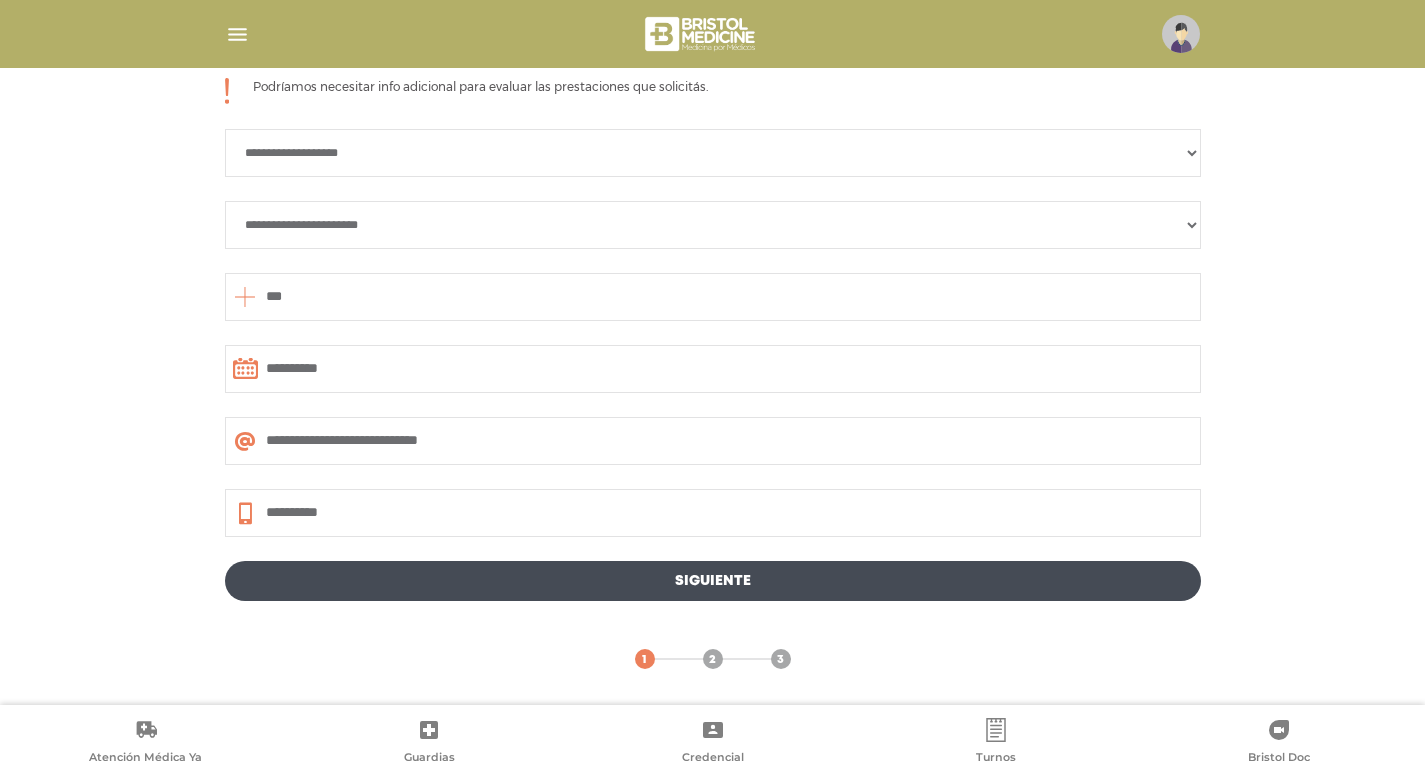 click on "Siguiente" at bounding box center [713, 581] 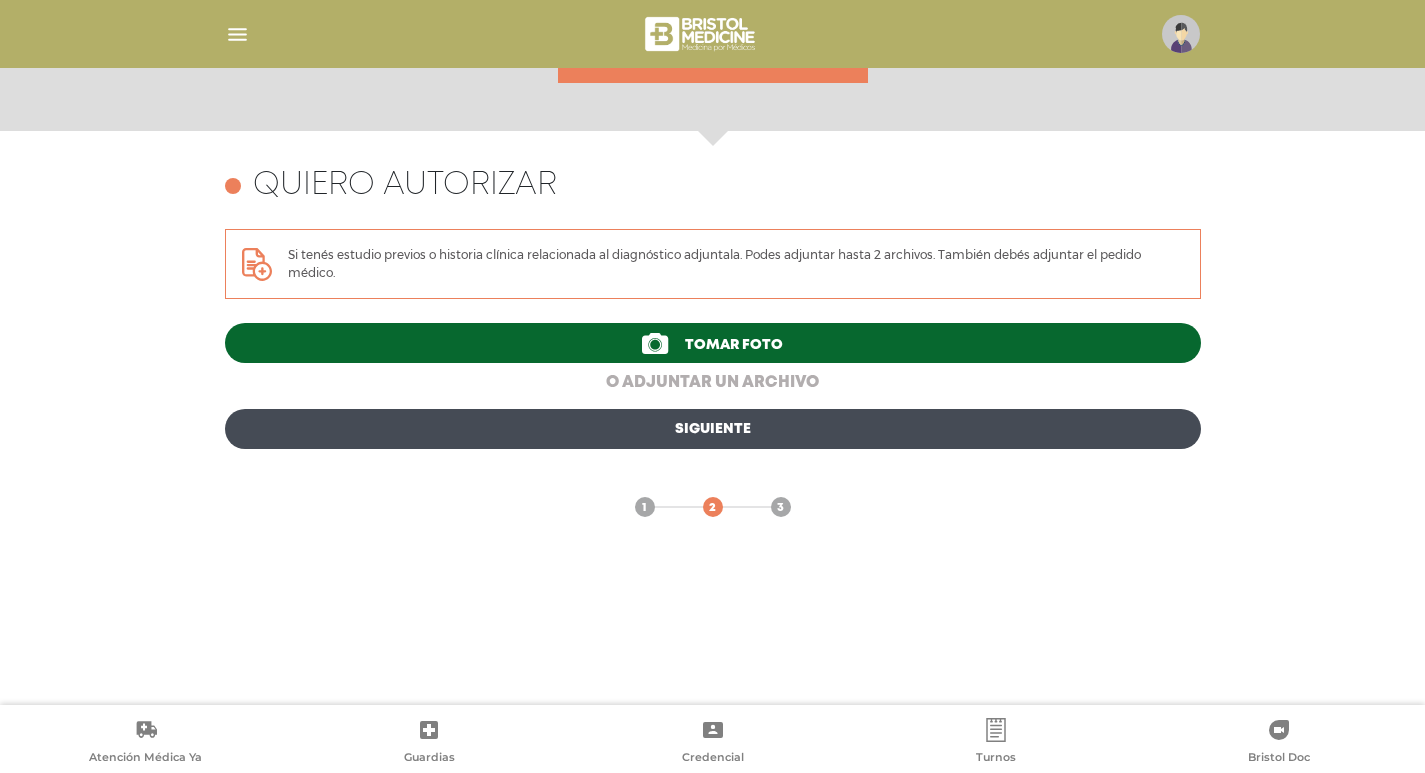 scroll, scrollTop: 868, scrollLeft: 0, axis: vertical 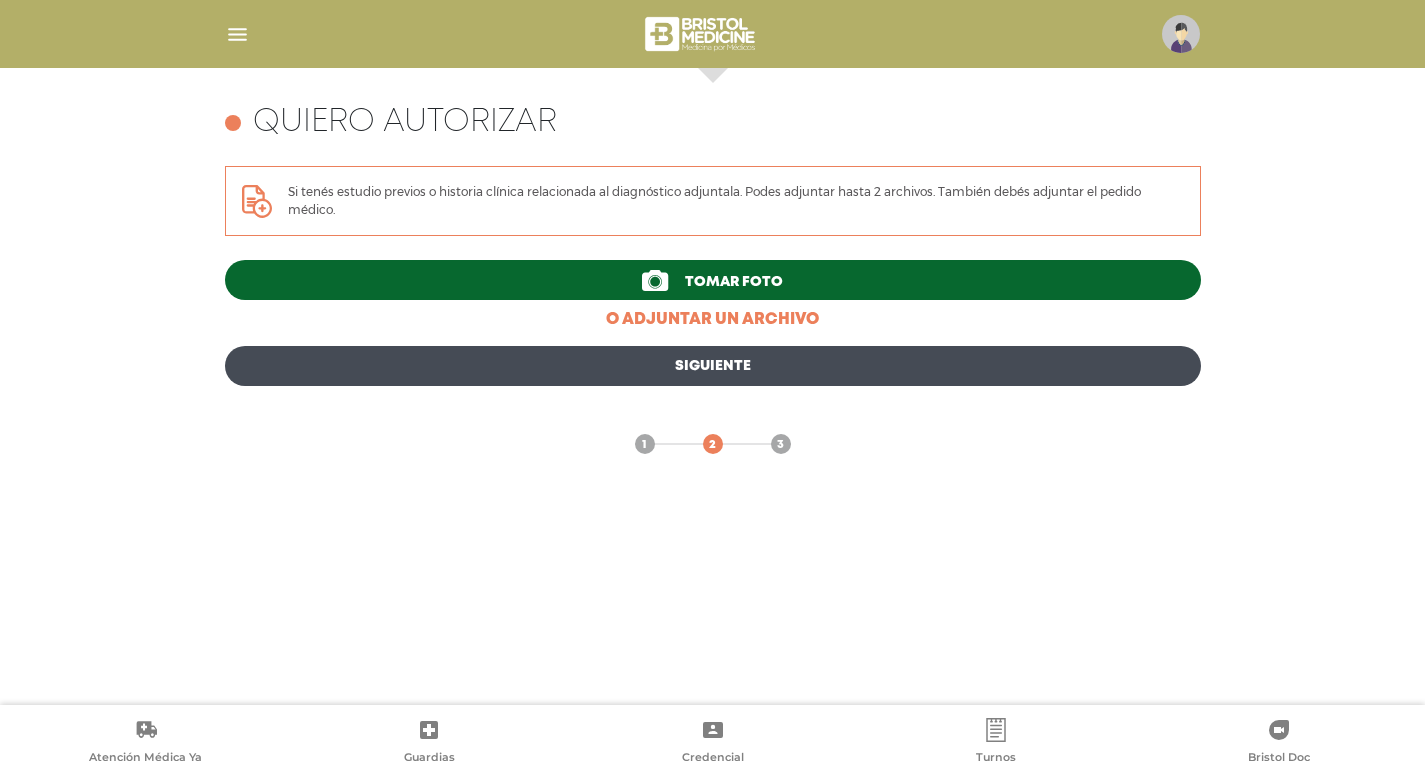 click on "1" at bounding box center (644, 445) 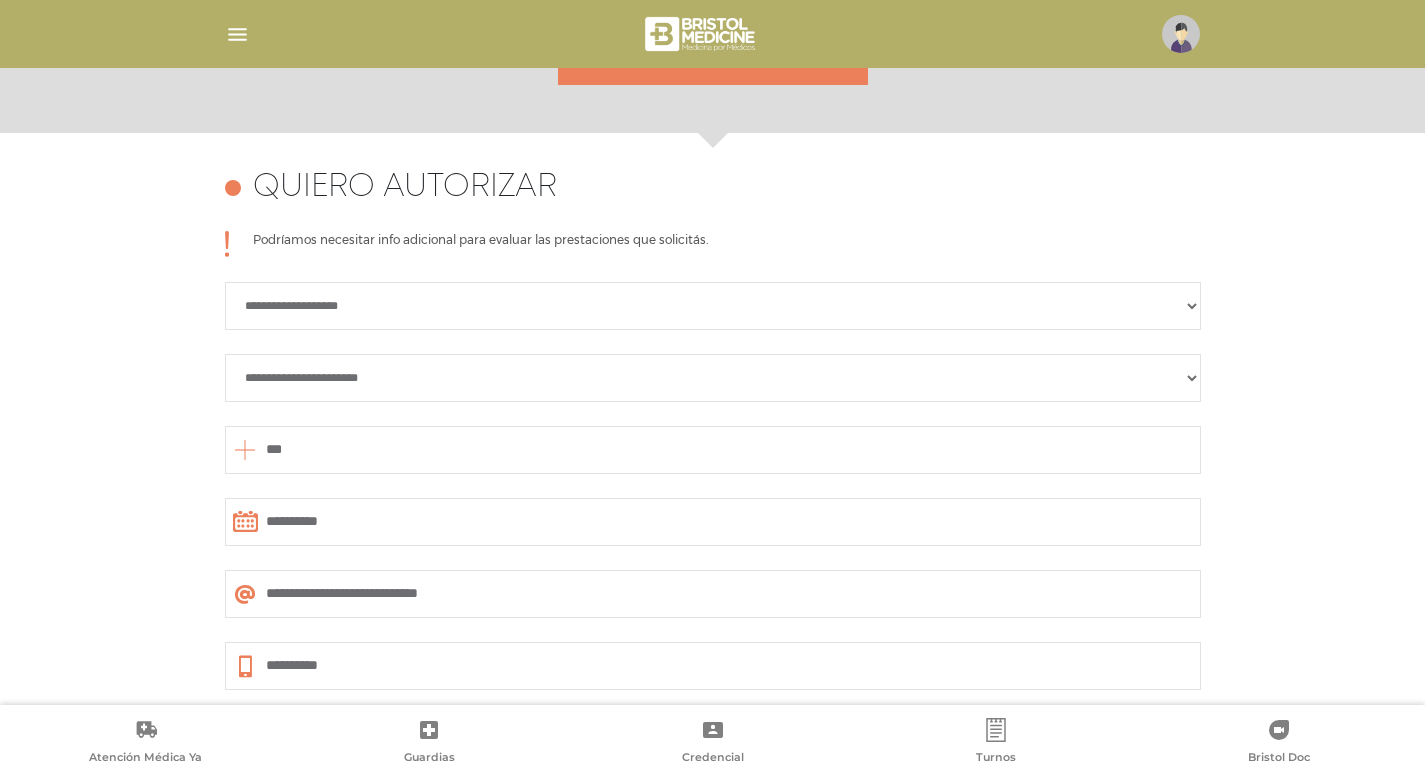 scroll, scrollTop: 768, scrollLeft: 0, axis: vertical 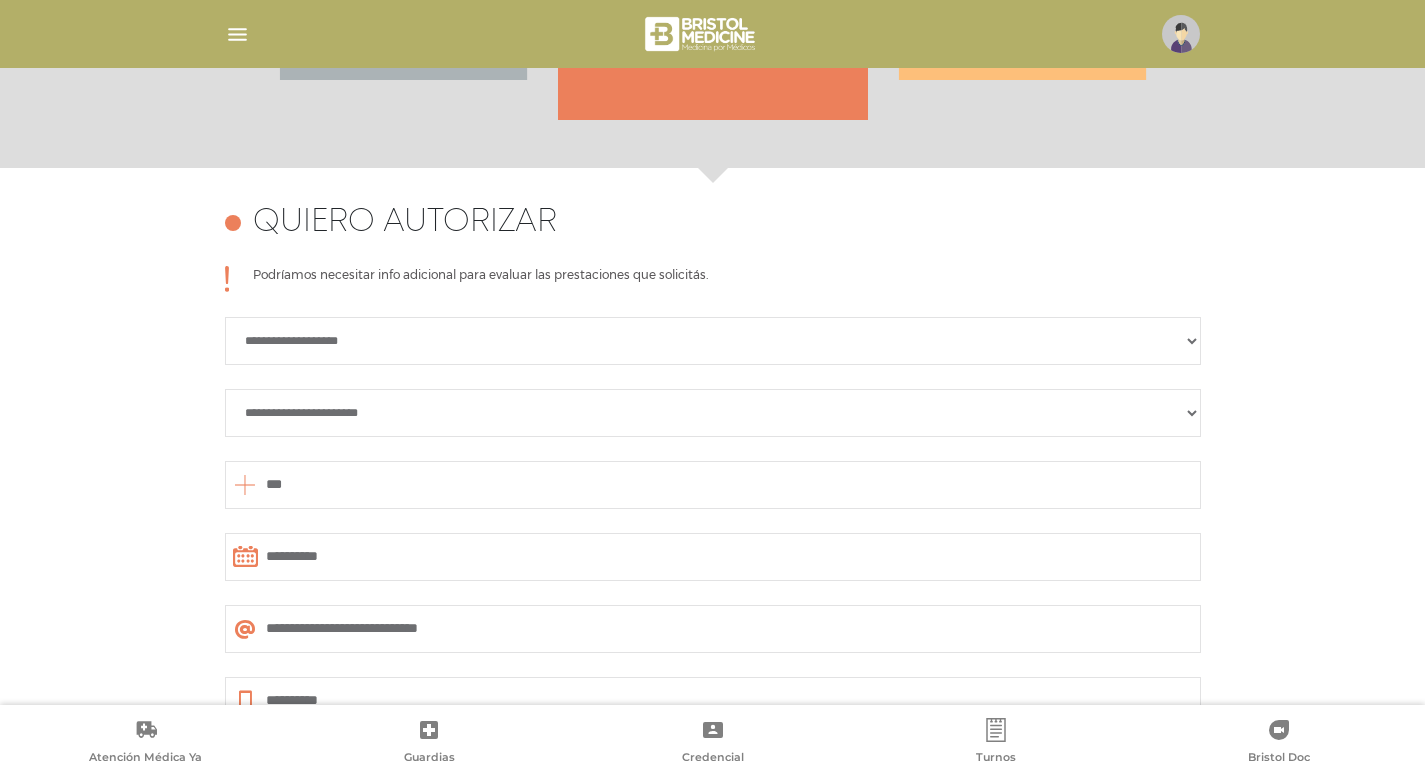 click on "**********" at bounding box center (713, 413) 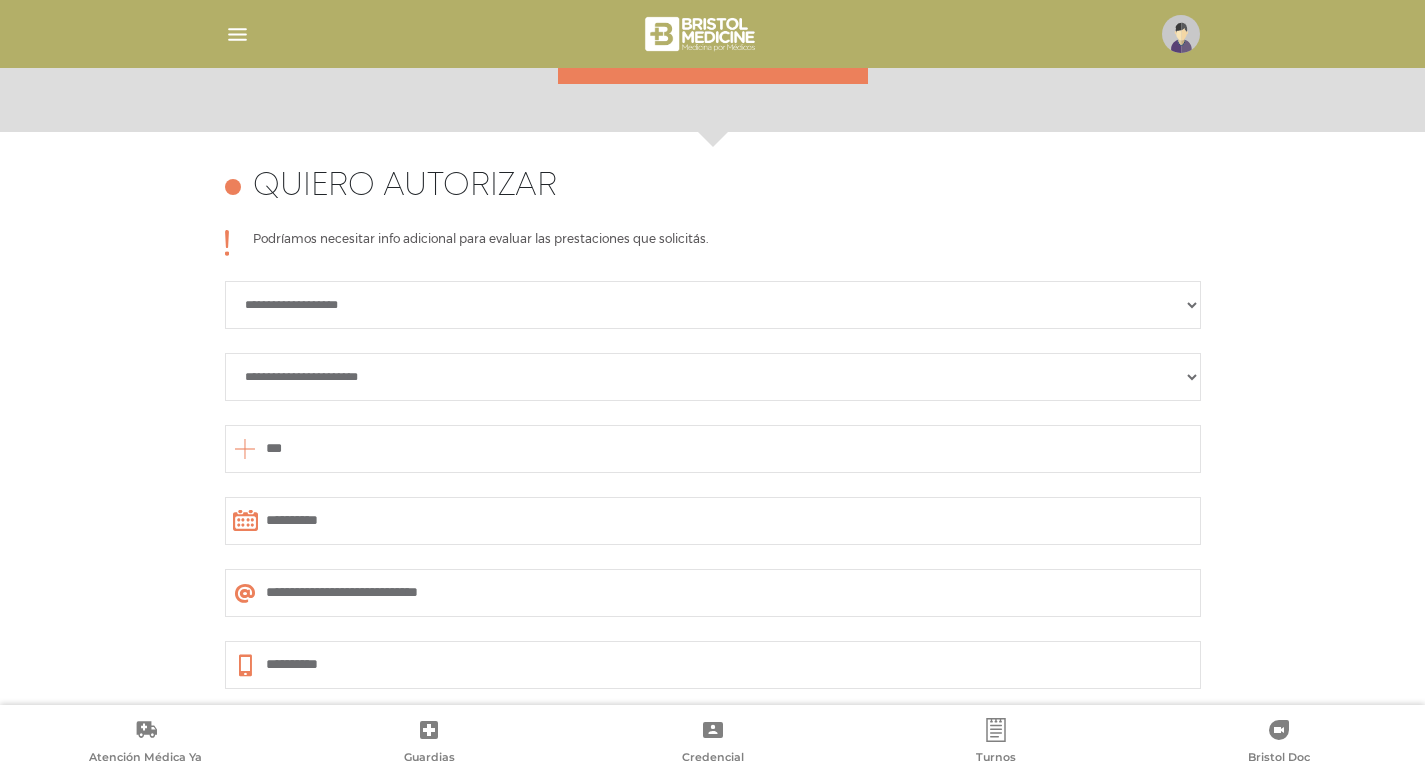 scroll, scrollTop: 756, scrollLeft: 0, axis: vertical 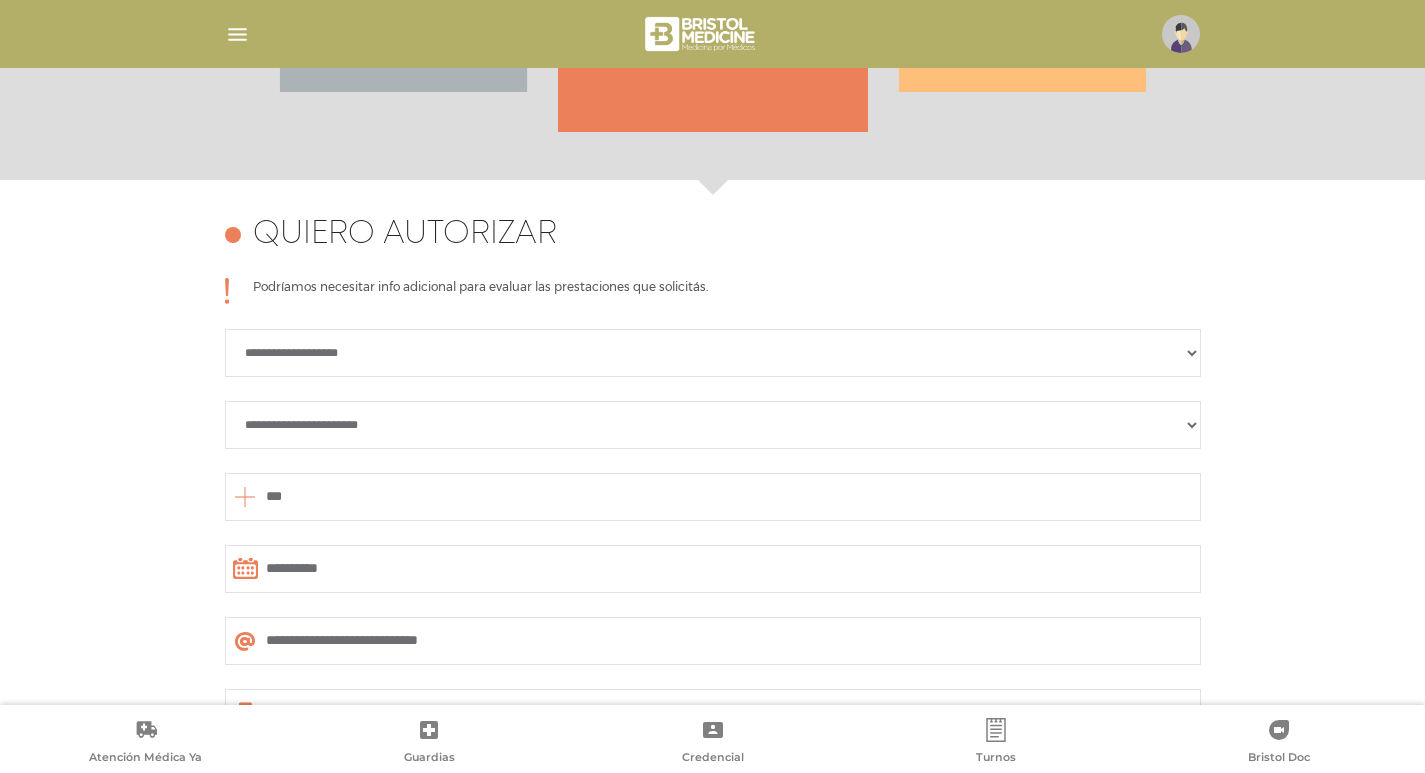 click on "Podríamos necesitar info adicional para evaluar las prestaciones que solicitás." at bounding box center (480, 291) 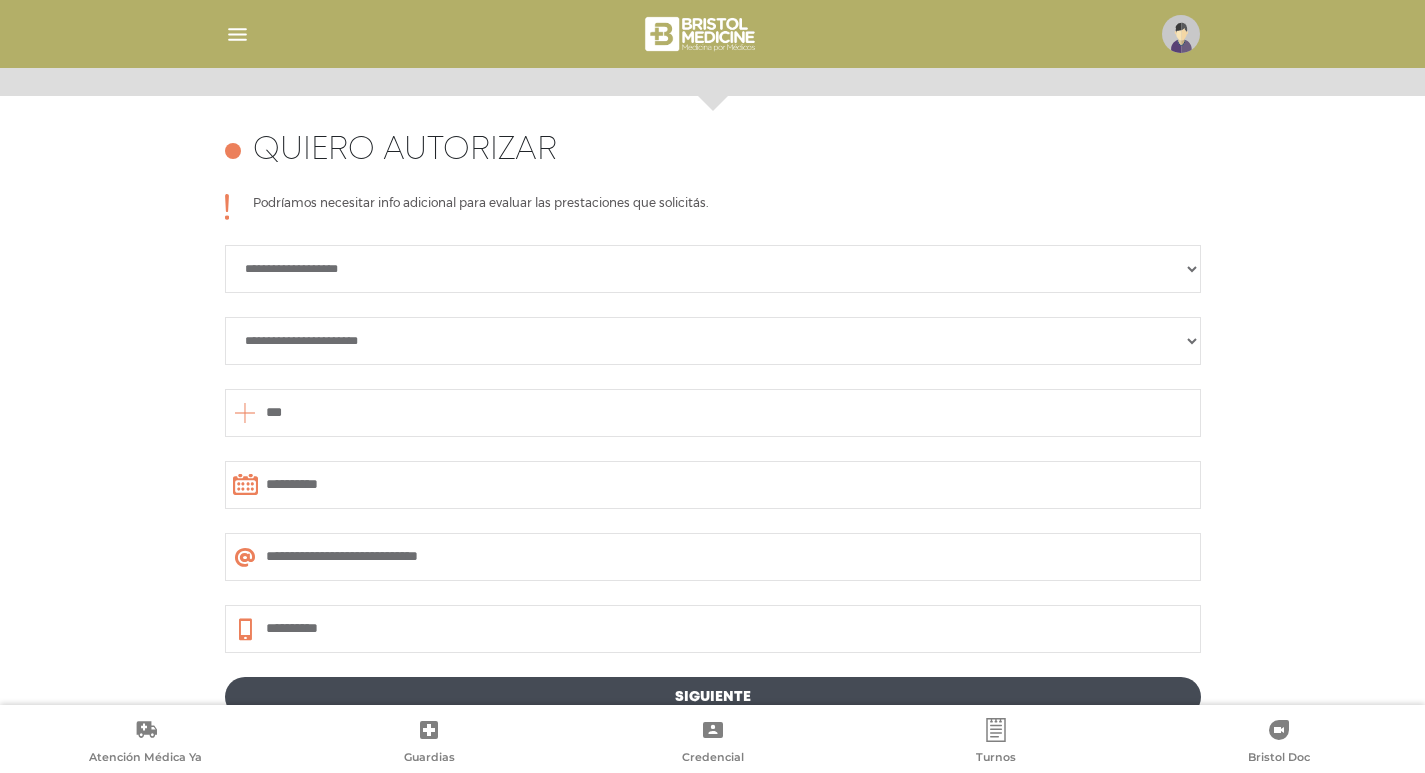 scroll, scrollTop: 956, scrollLeft: 0, axis: vertical 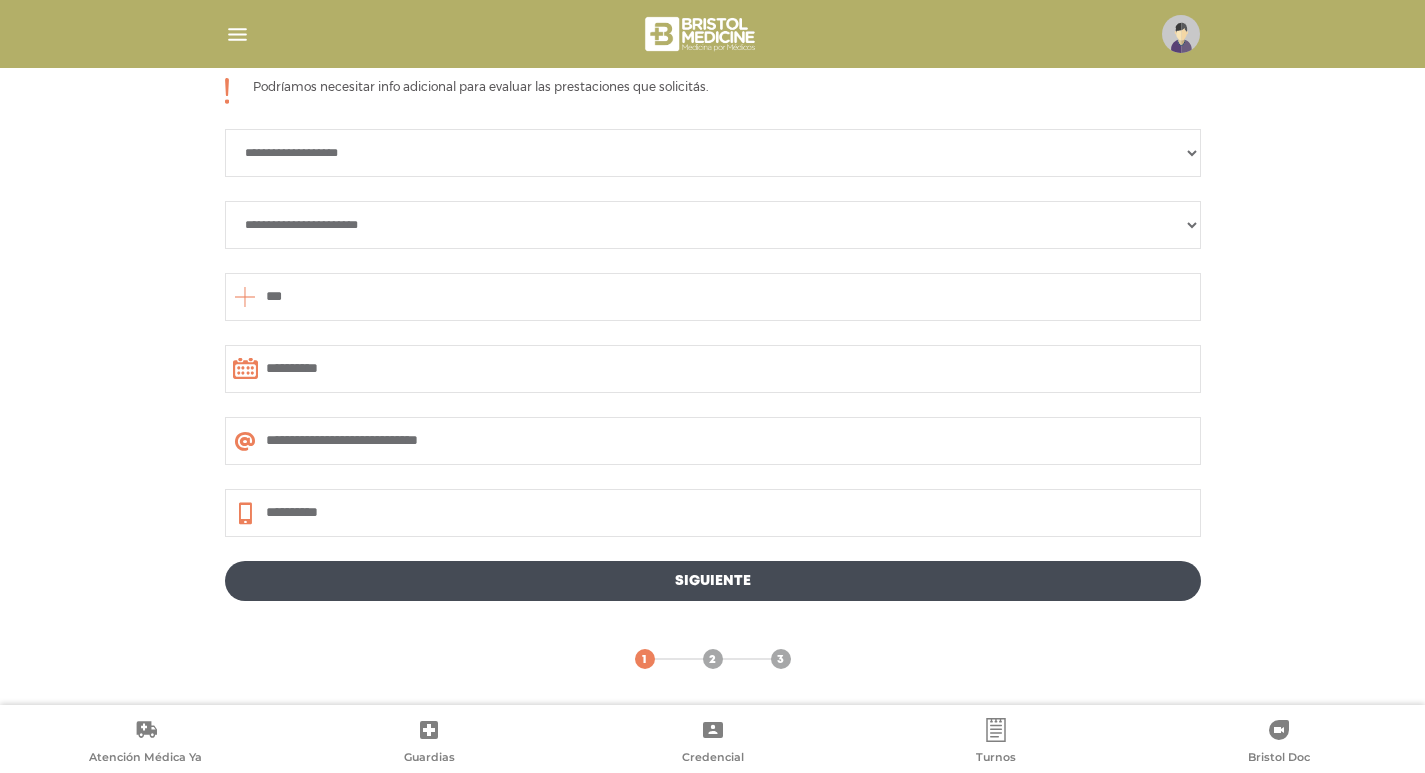 click on "**********" at bounding box center [713, 339] 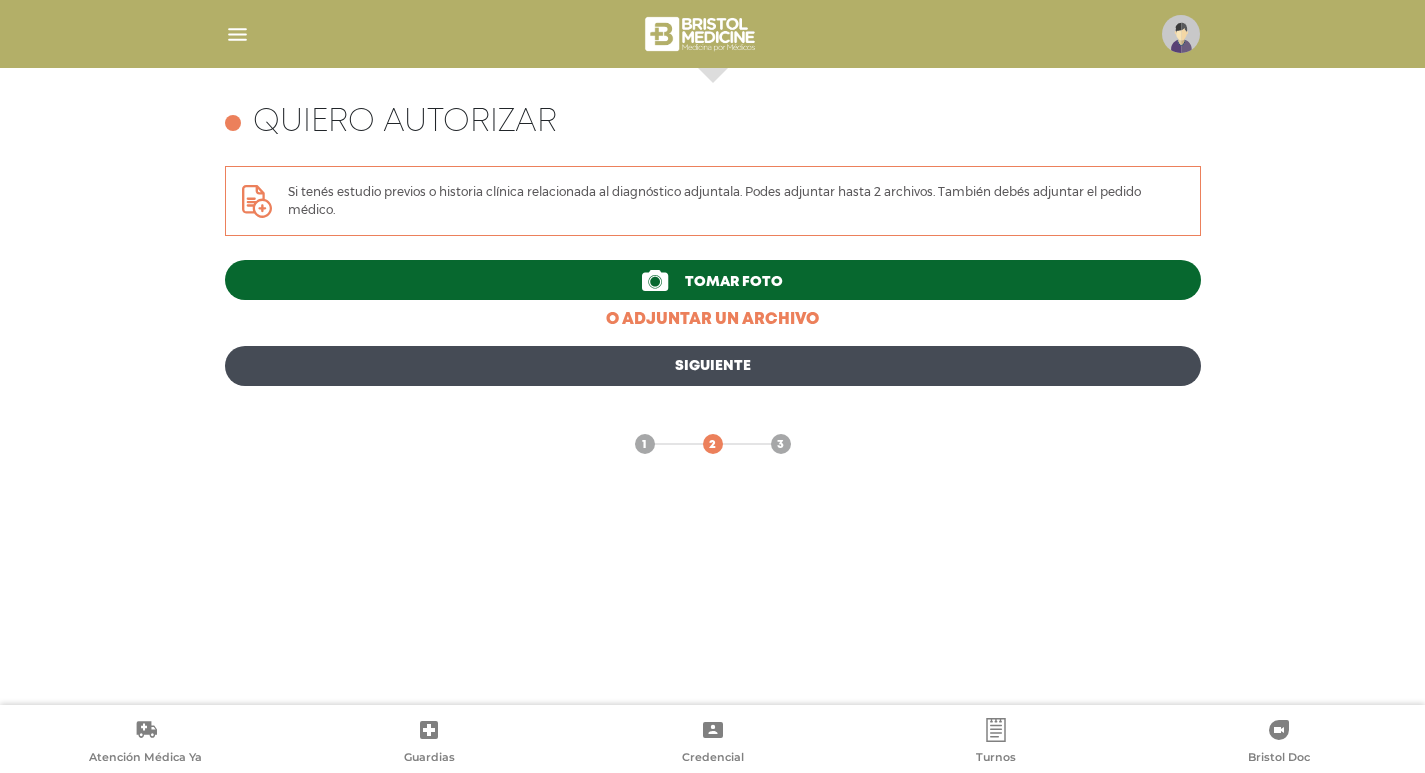 scroll, scrollTop: 868, scrollLeft: 0, axis: vertical 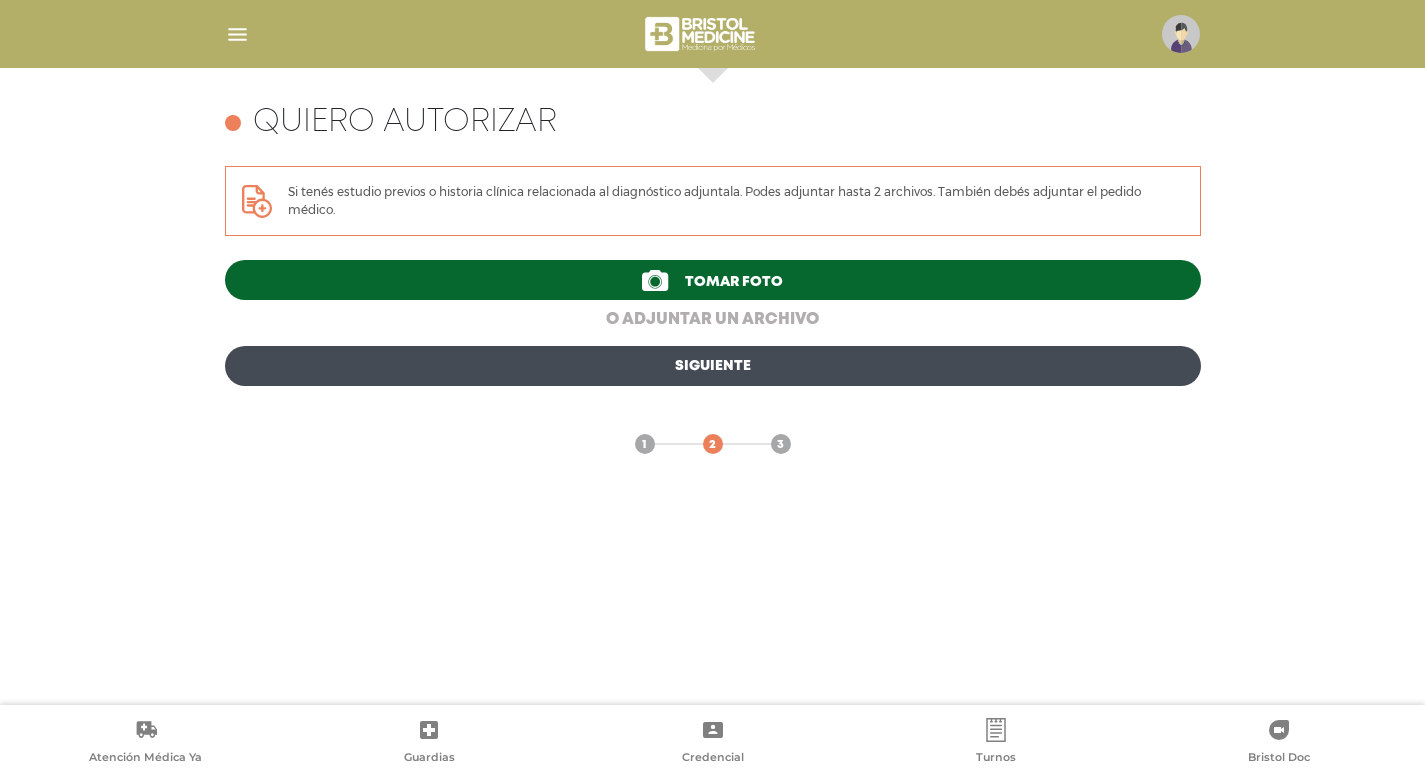click on "o adjuntar un archivo" at bounding box center (713, 320) 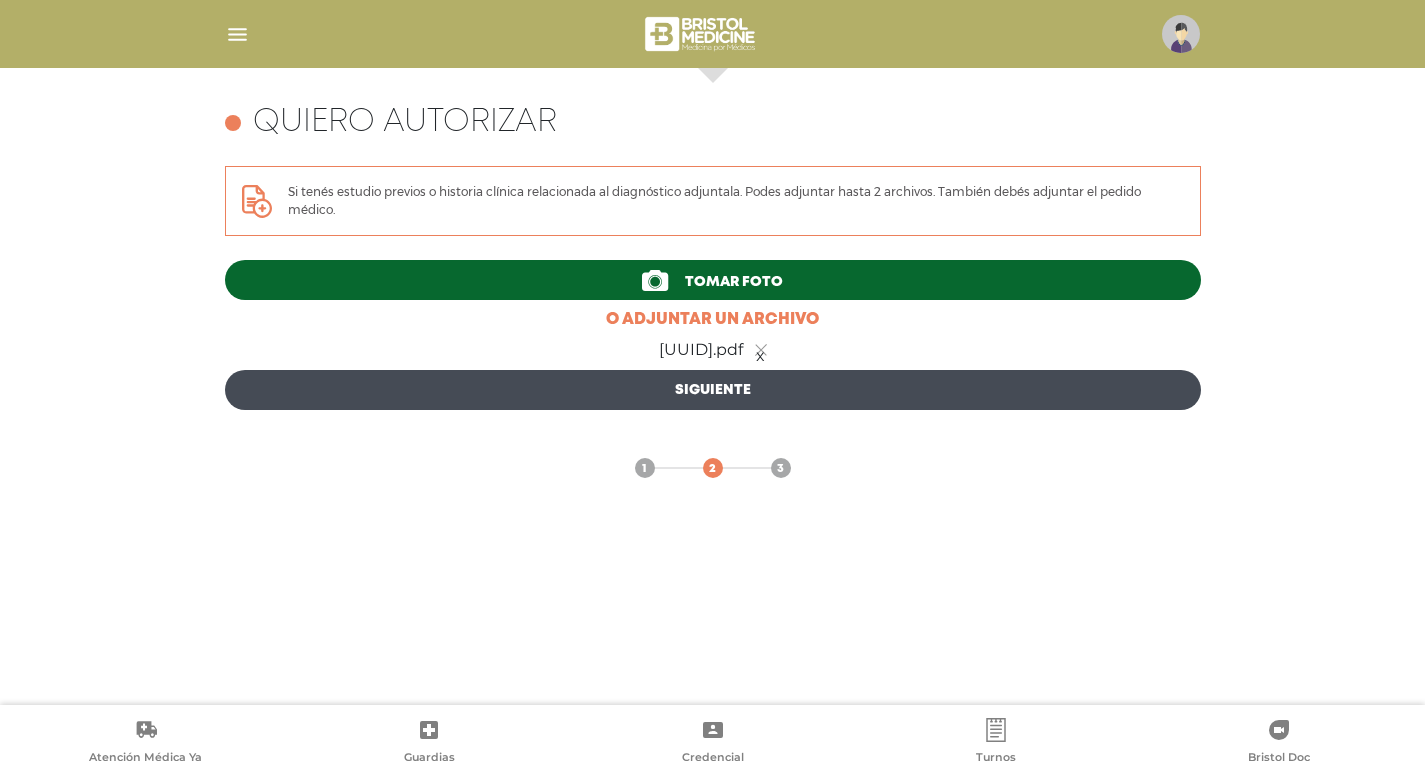 click on "Siguiente" at bounding box center (713, 390) 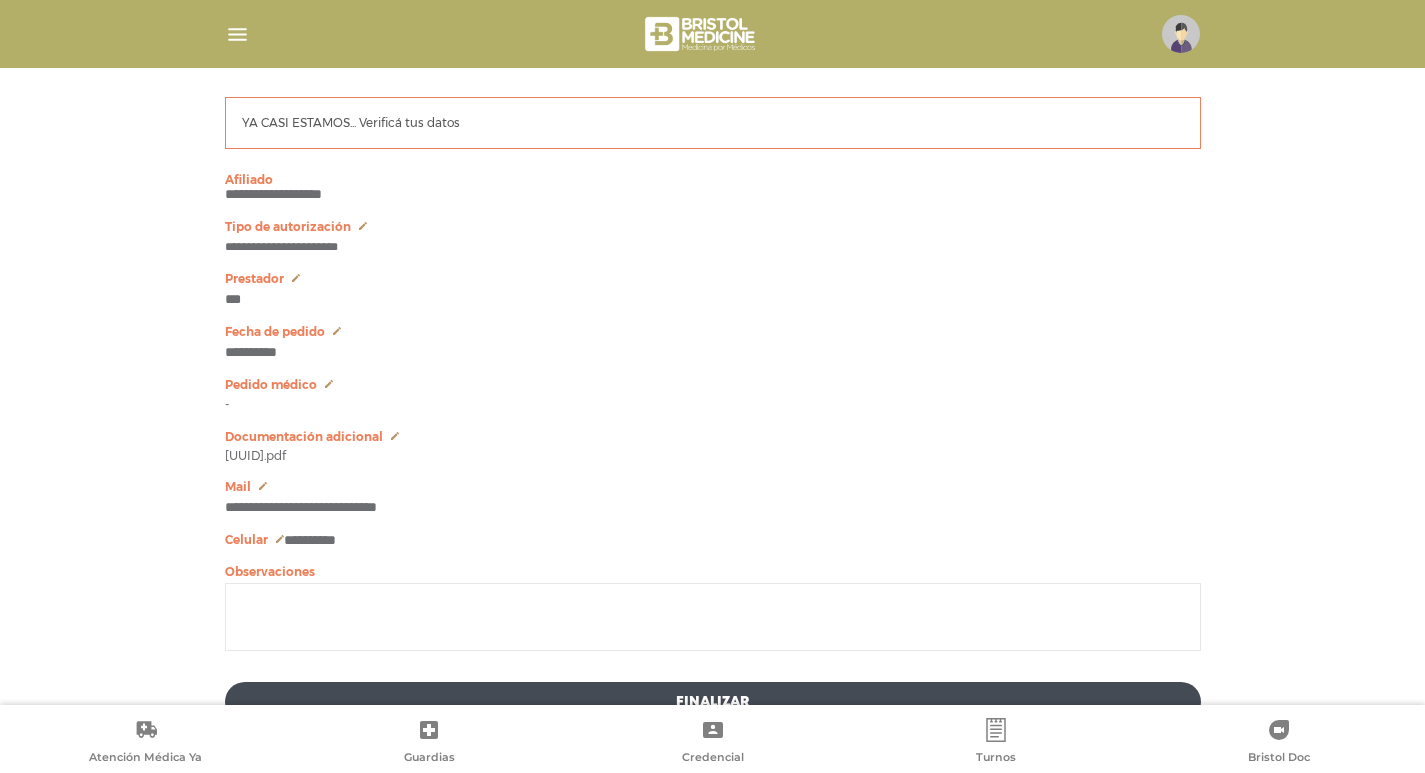 scroll, scrollTop: 968, scrollLeft: 0, axis: vertical 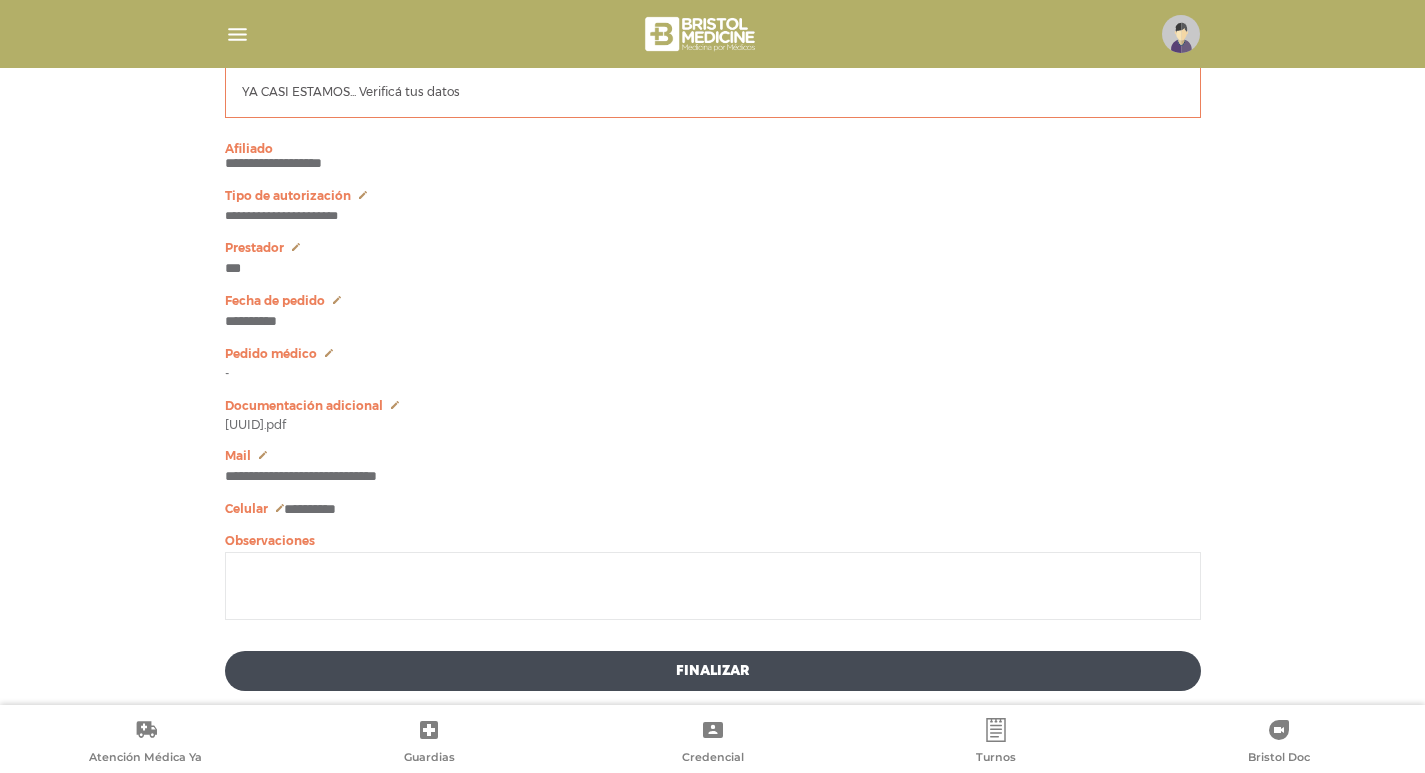click on "Pedido médico" at bounding box center (713, 196) 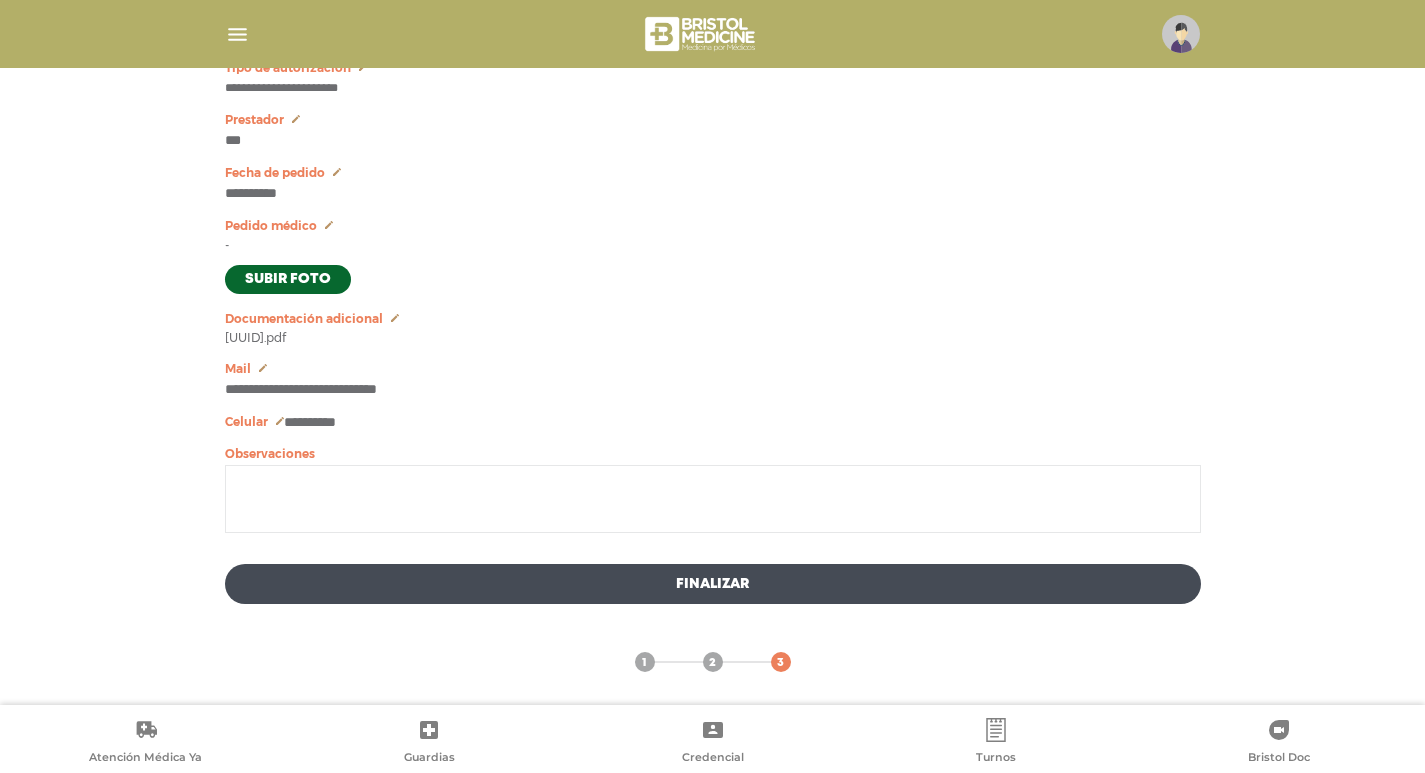 scroll, scrollTop: 1111, scrollLeft: 0, axis: vertical 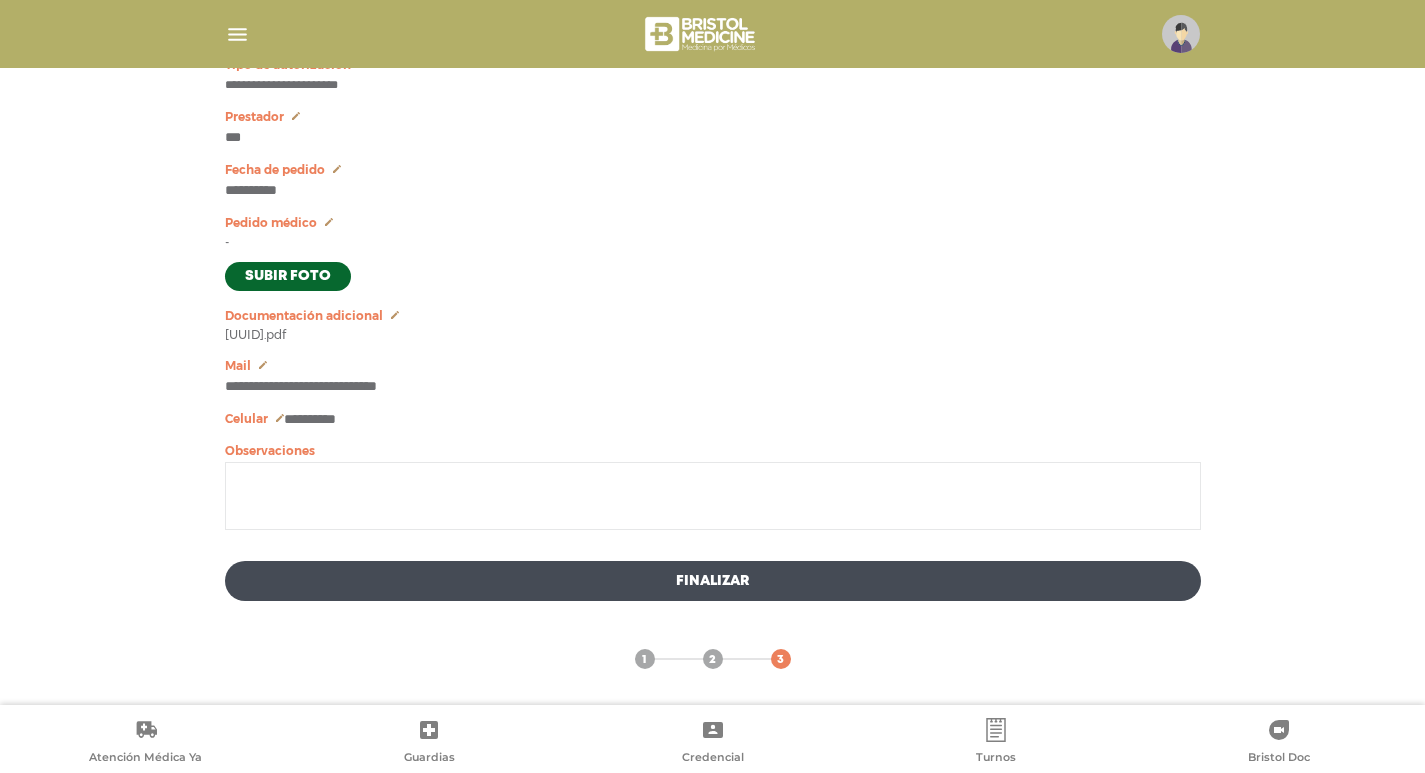 click on "Finalizar" at bounding box center [713, 581] 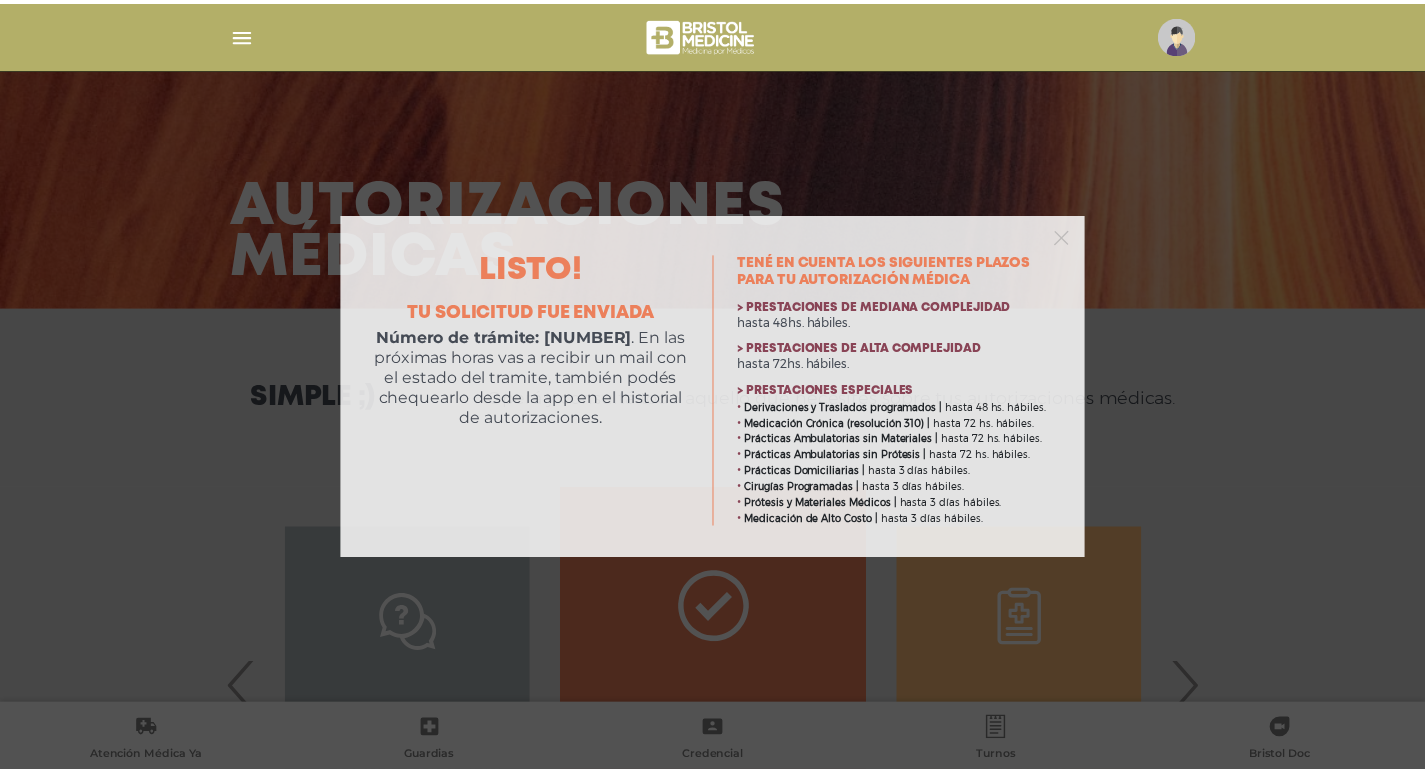 scroll, scrollTop: 0, scrollLeft: 0, axis: both 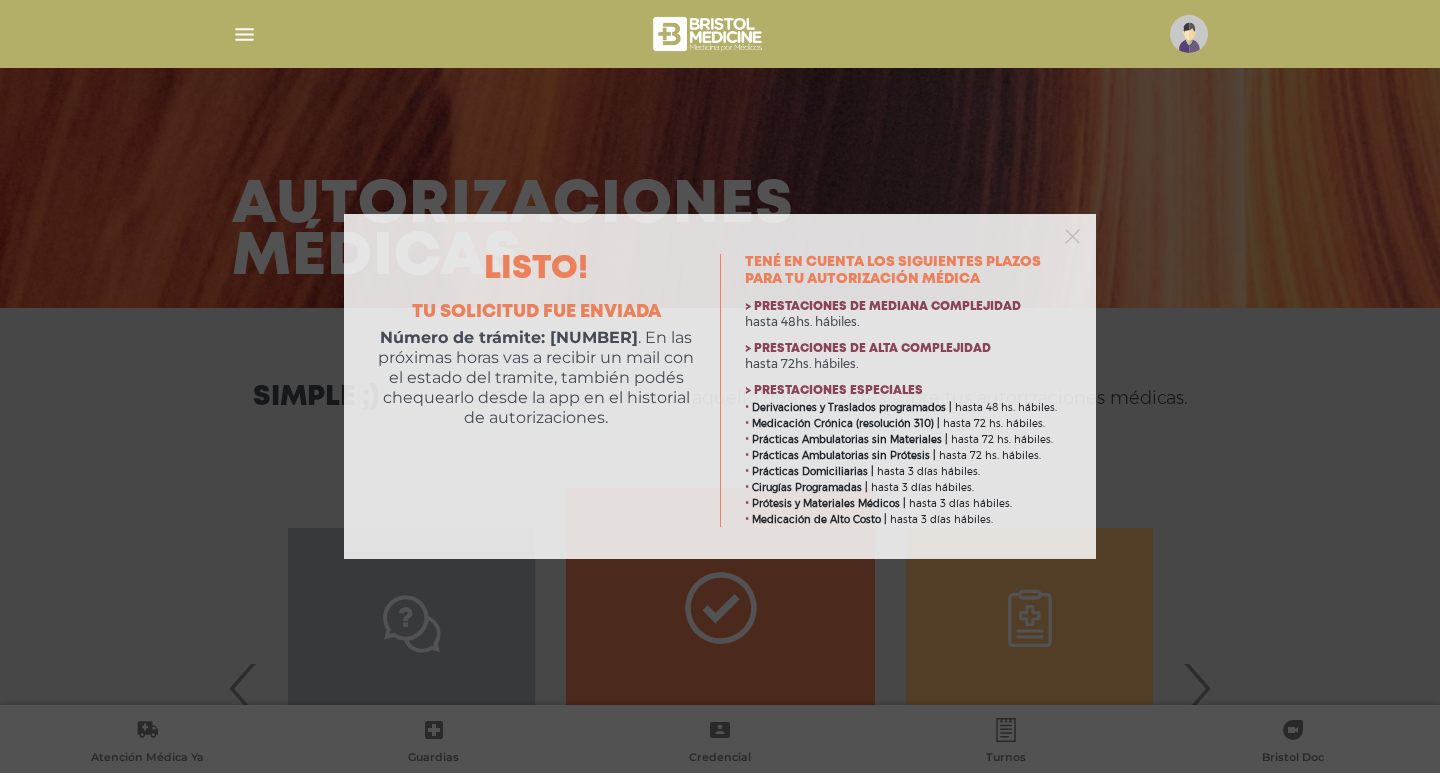 click on "Número de trámite: [NUMBER] .  En las próximas horas vas a recibir un mail con el estado del tramite, también podés chequearlo desde la app en el historial de autorizaciones.
Consultá plazos estimados
Tené en cuenta los siguientes plazos para tu autorización médica
> Prestaciones de mediana complejidad
hasta 48hs. hábiles." at bounding box center [720, 386] 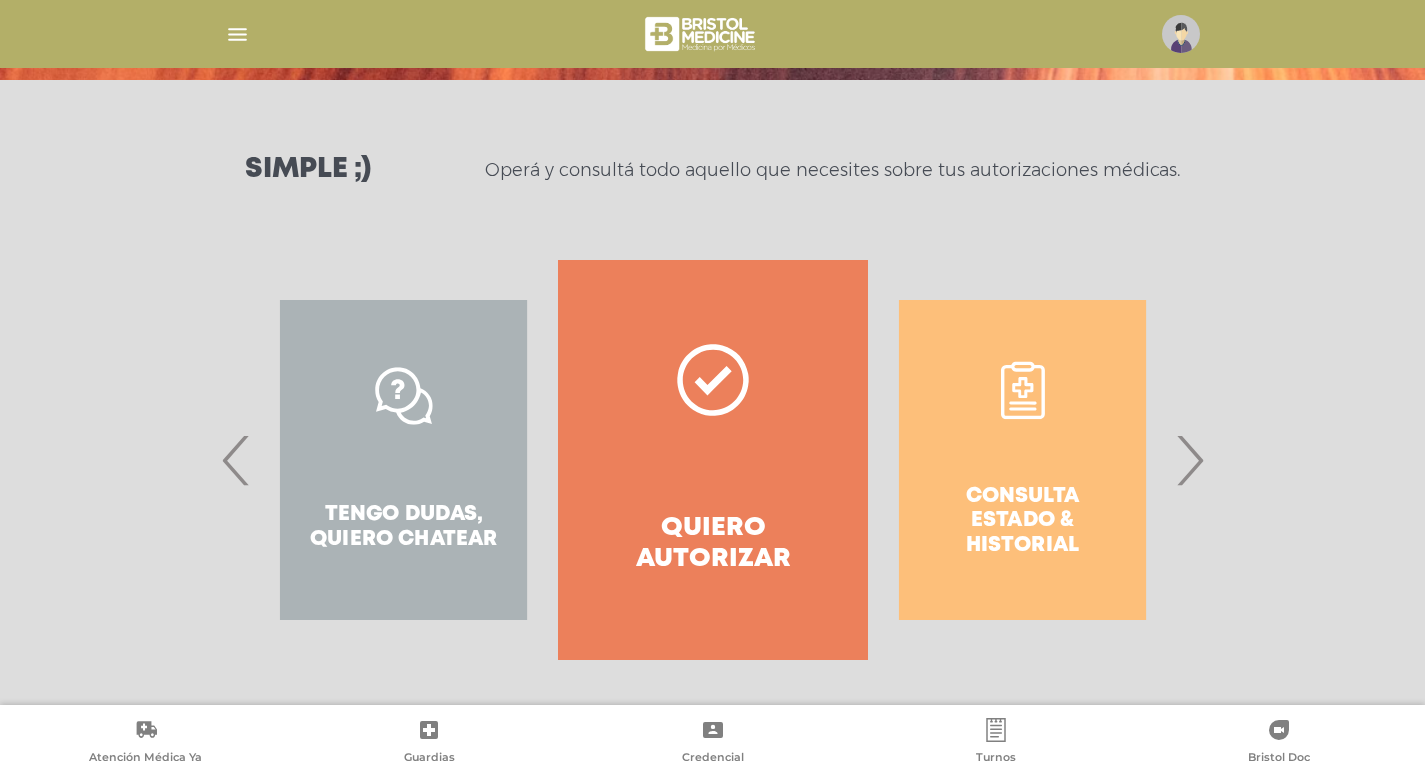 scroll, scrollTop: 231, scrollLeft: 0, axis: vertical 